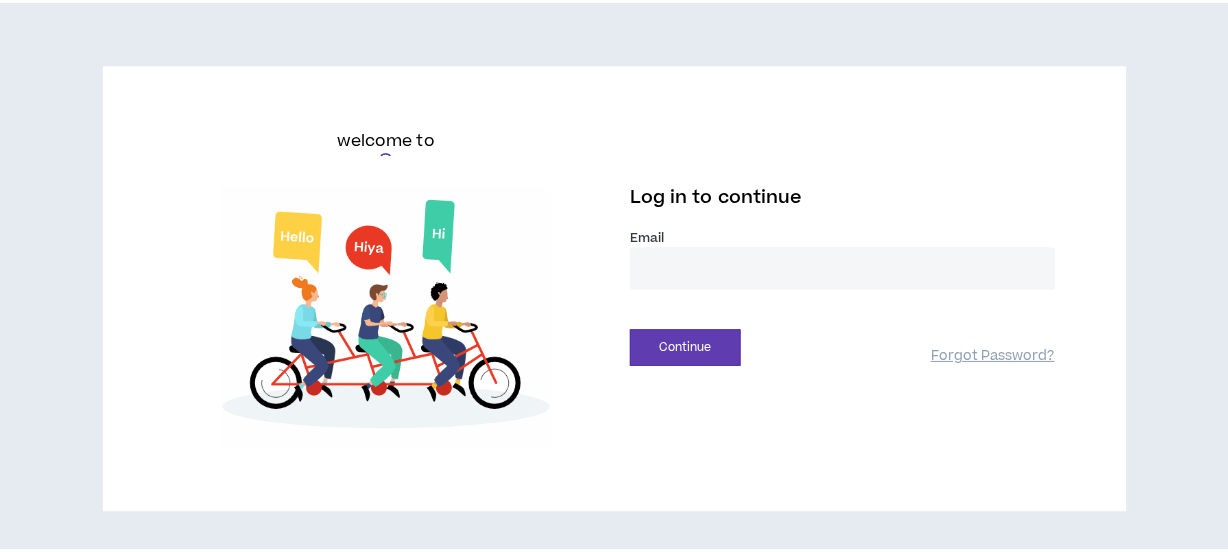 scroll, scrollTop: 0, scrollLeft: 0, axis: both 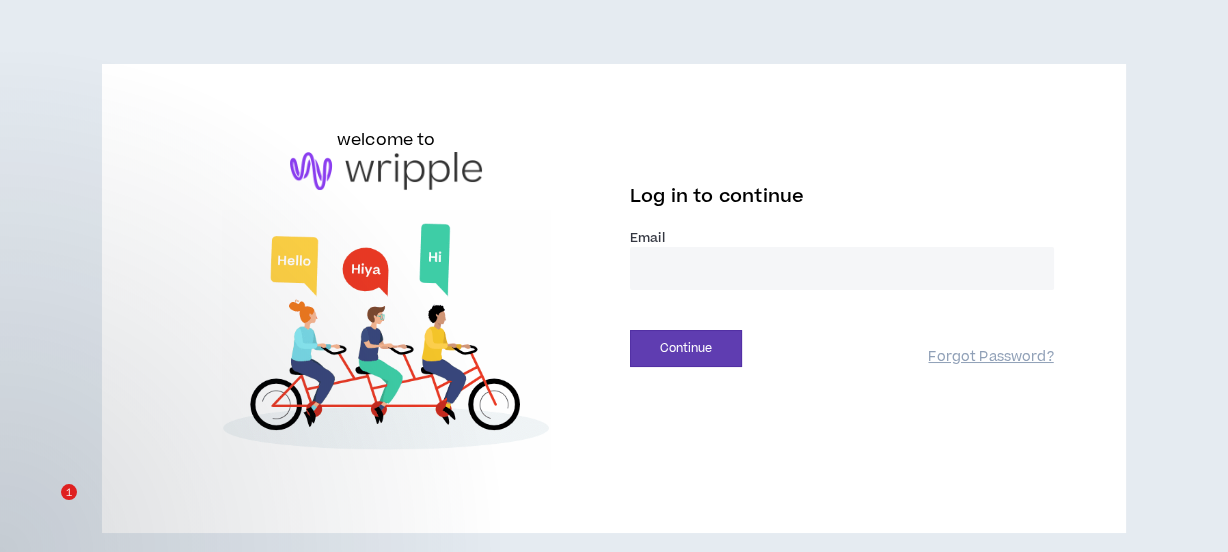 click at bounding box center (842, 268) 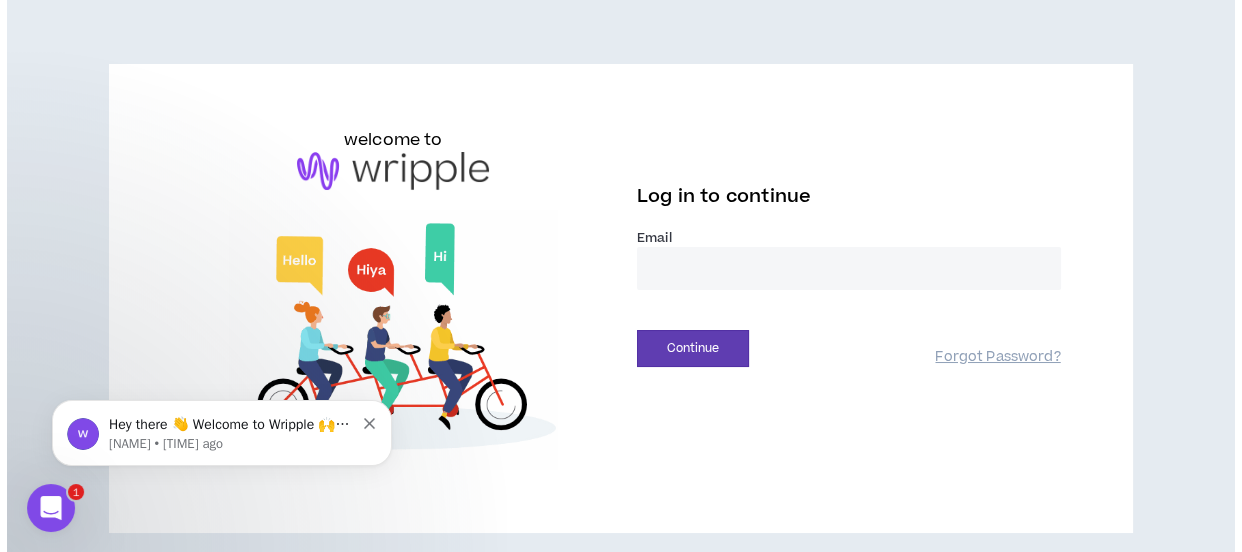scroll, scrollTop: 0, scrollLeft: 0, axis: both 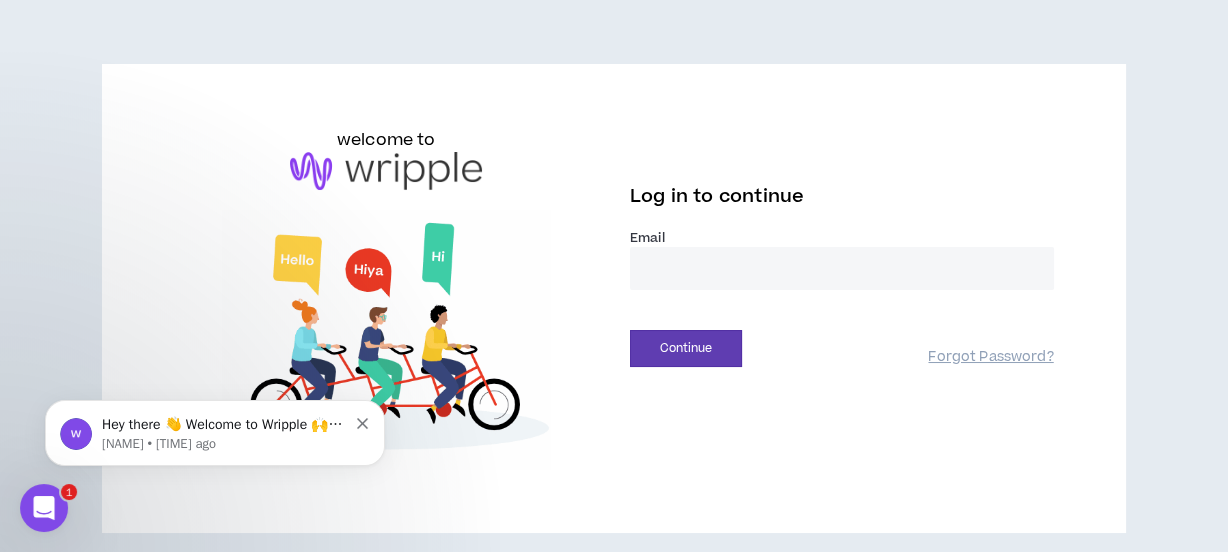 type on "**********" 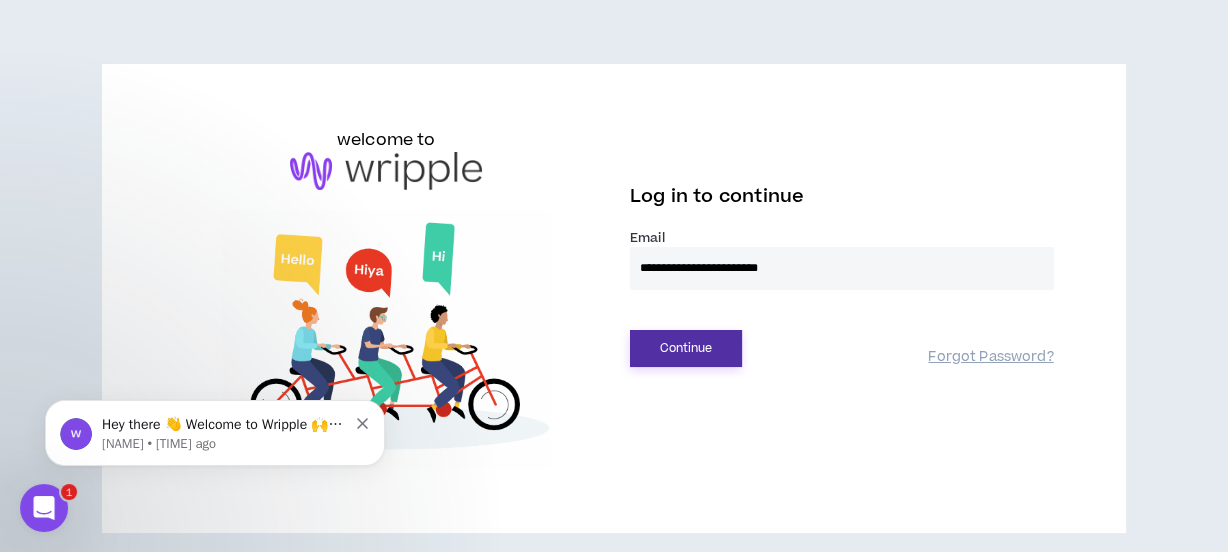 click on "Continue" at bounding box center (686, 348) 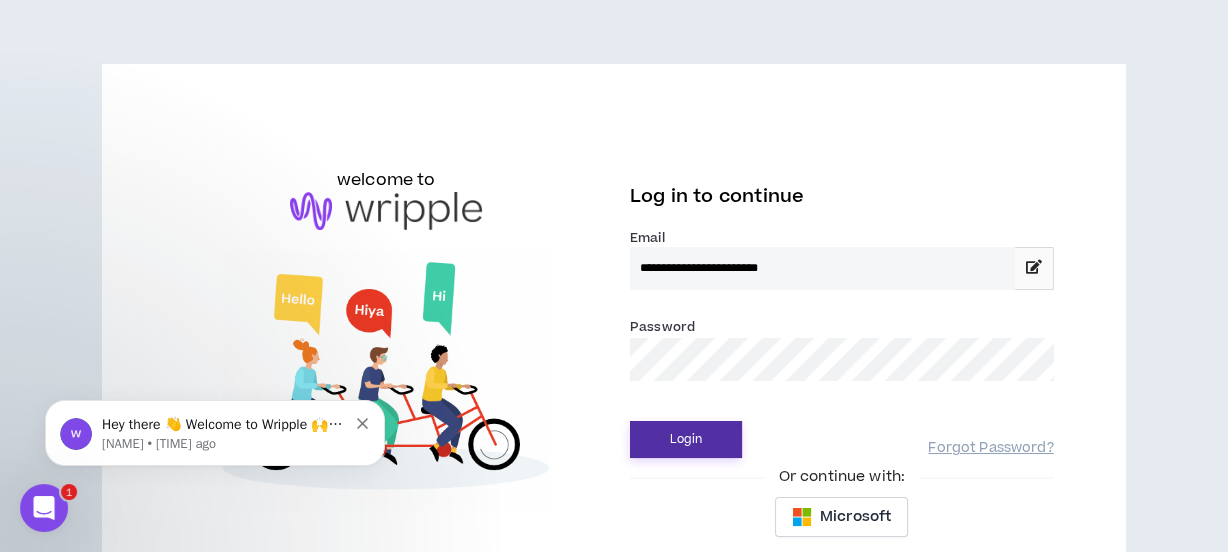 click on "Login" at bounding box center [686, 439] 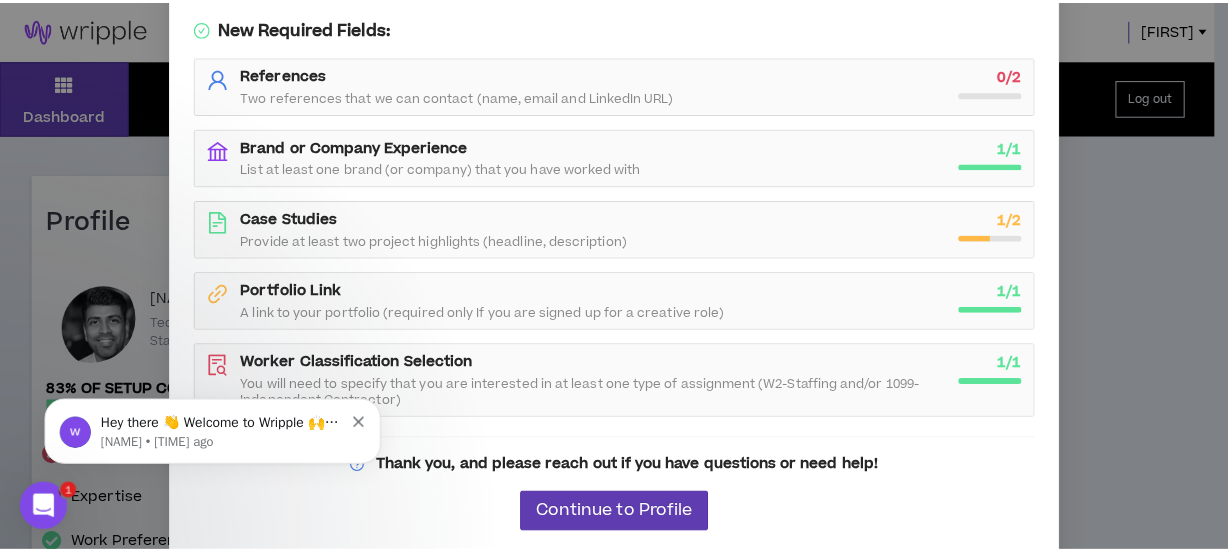 scroll, scrollTop: 0, scrollLeft: 0, axis: both 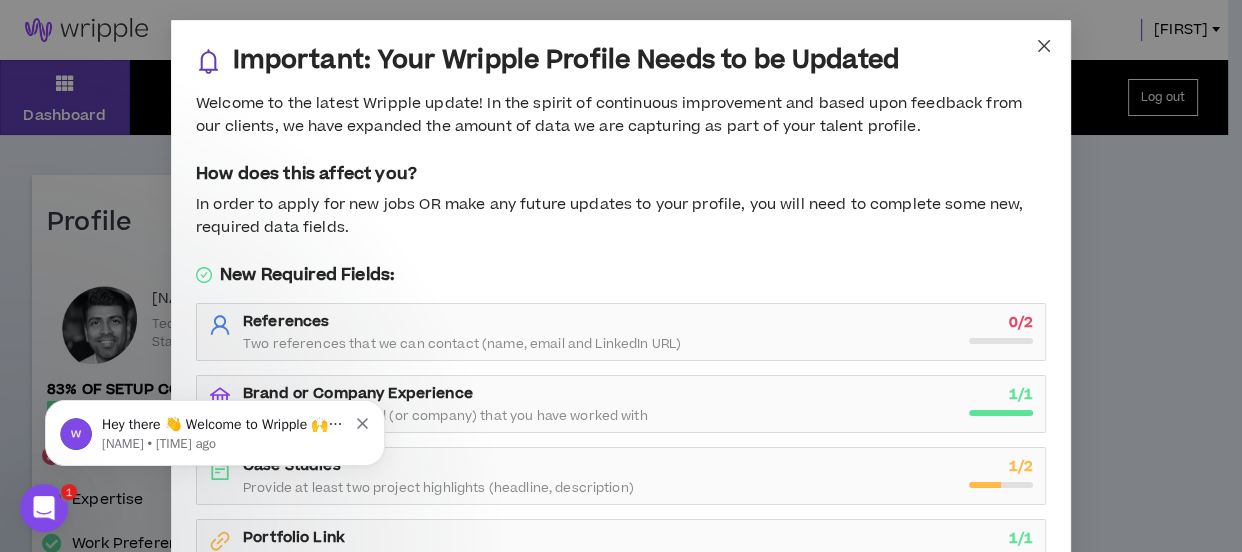 click 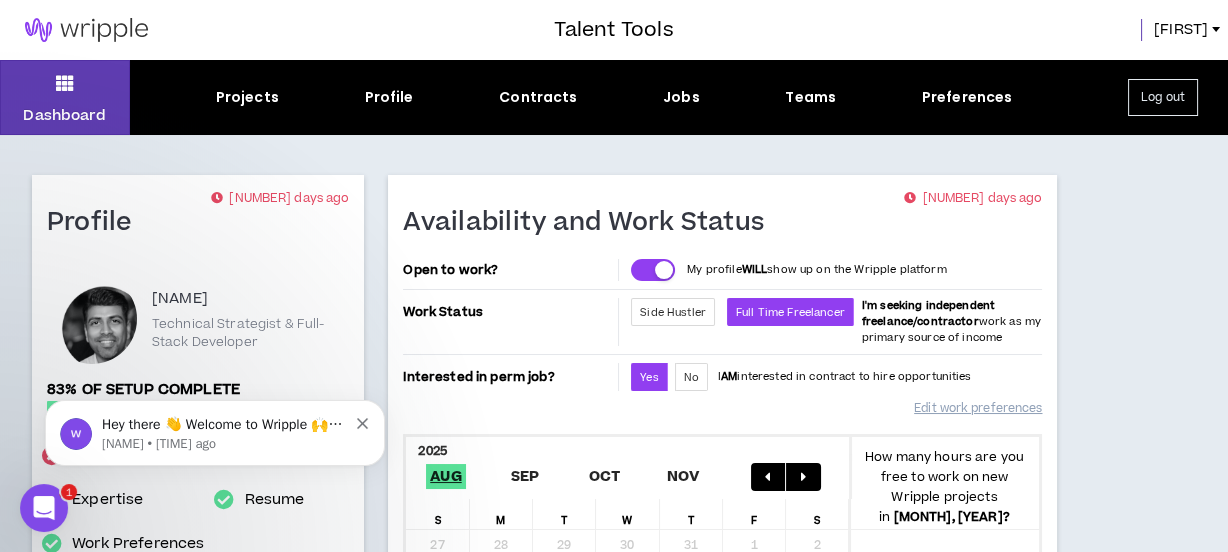 click on "Jobs" at bounding box center (681, 97) 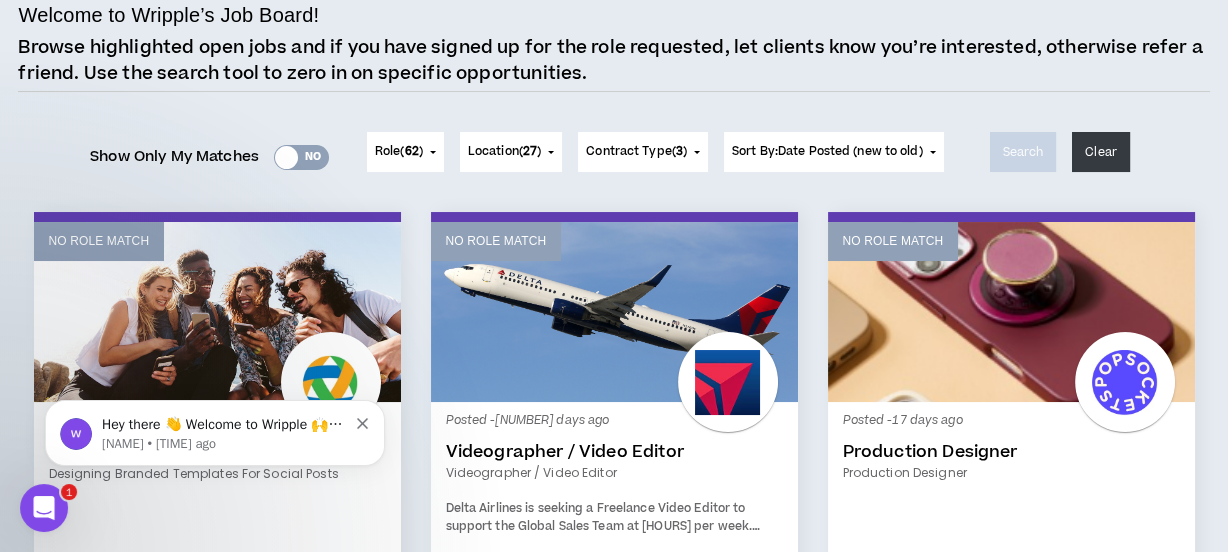 scroll, scrollTop: 0, scrollLeft: 0, axis: both 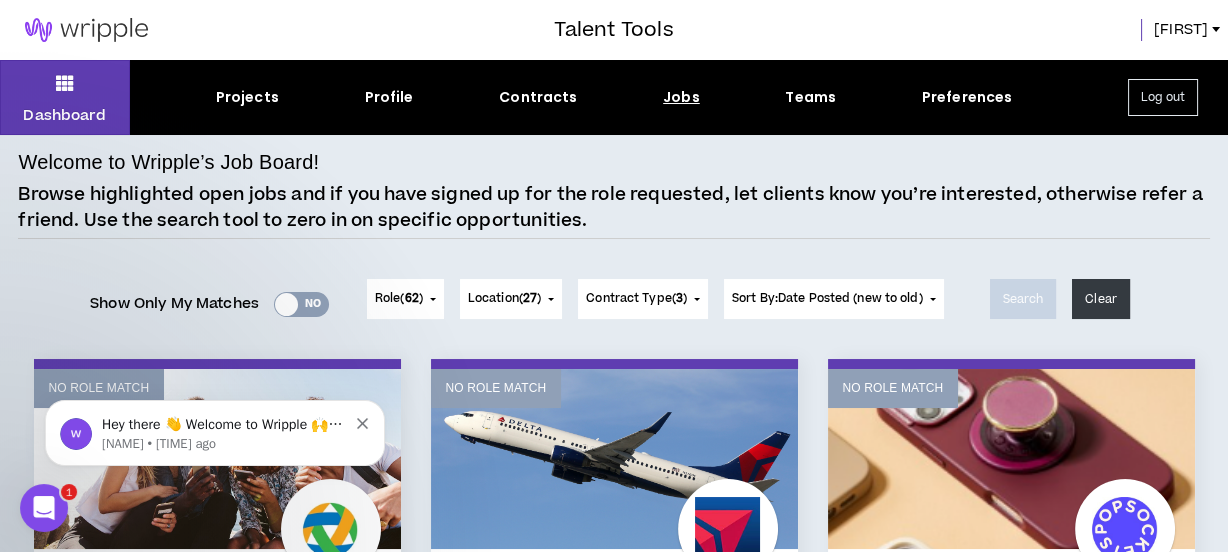 click on "Projects" at bounding box center [247, 97] 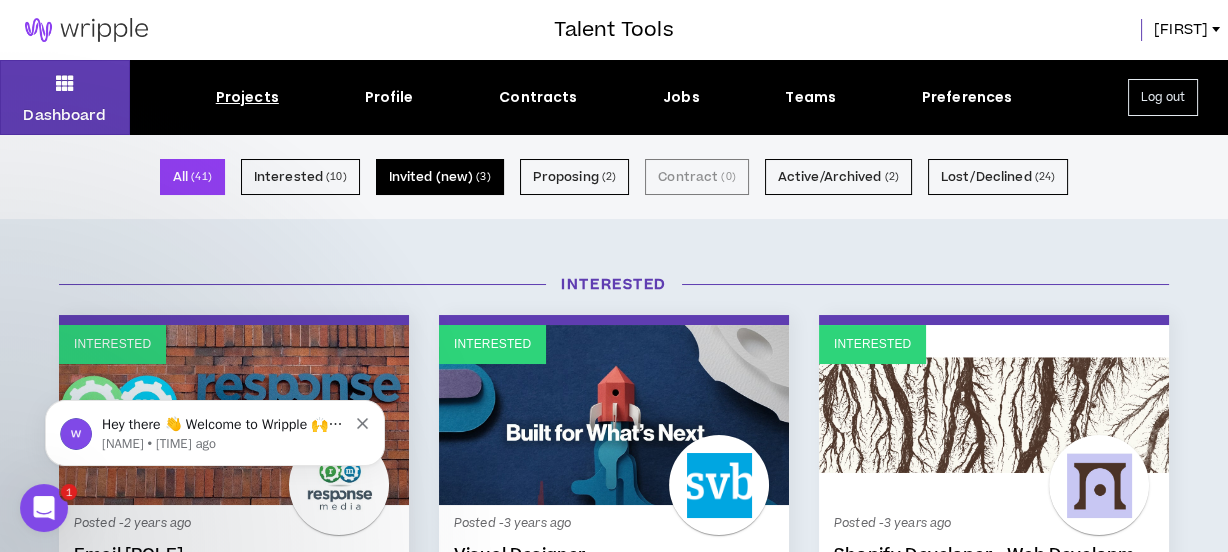 click on "Invited (new)   ( 3 )" at bounding box center [440, 177] 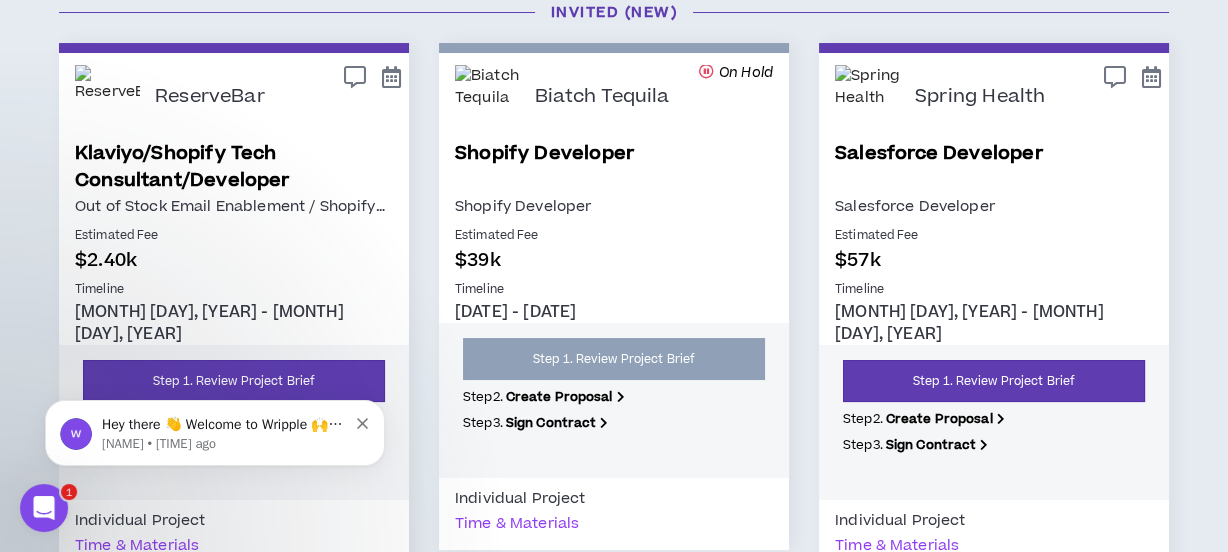 scroll, scrollTop: 363, scrollLeft: 0, axis: vertical 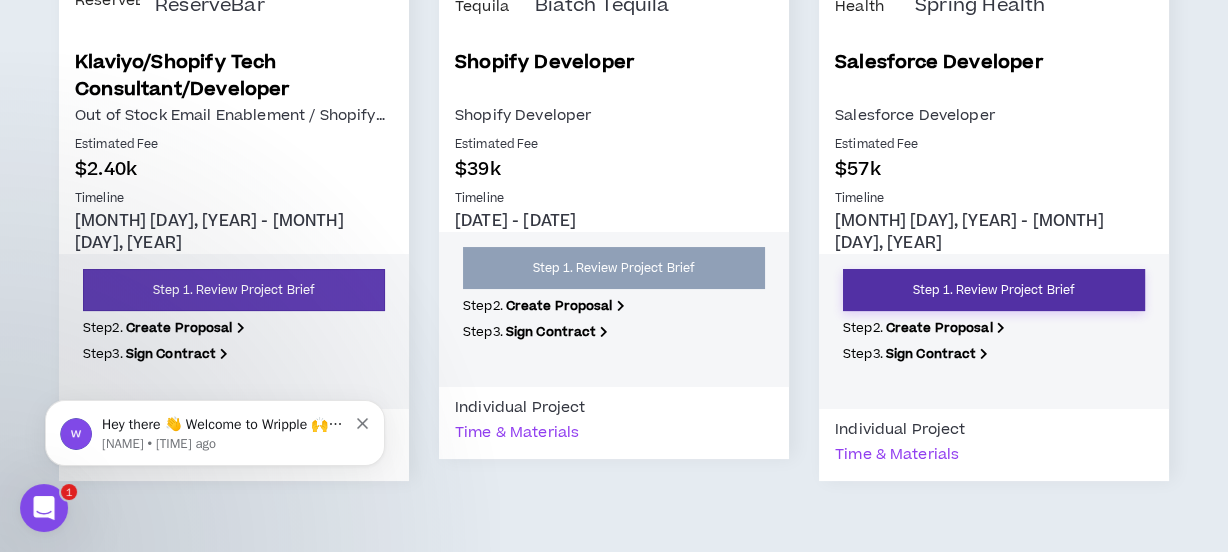 click on "Step 1. Review Project Brief" at bounding box center [994, 290] 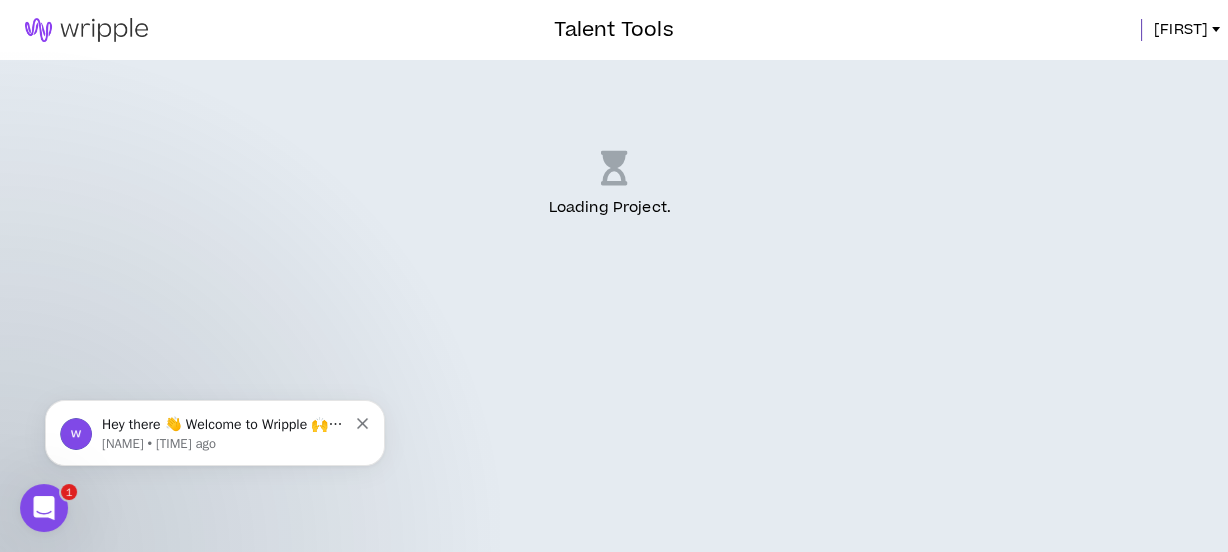 scroll, scrollTop: 0, scrollLeft: 0, axis: both 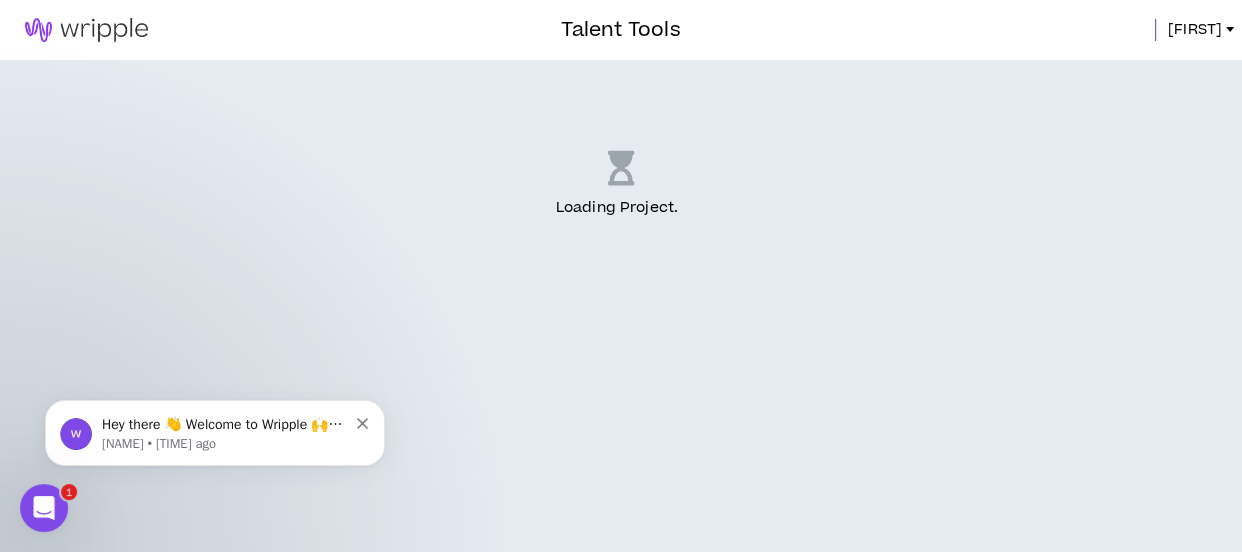 click 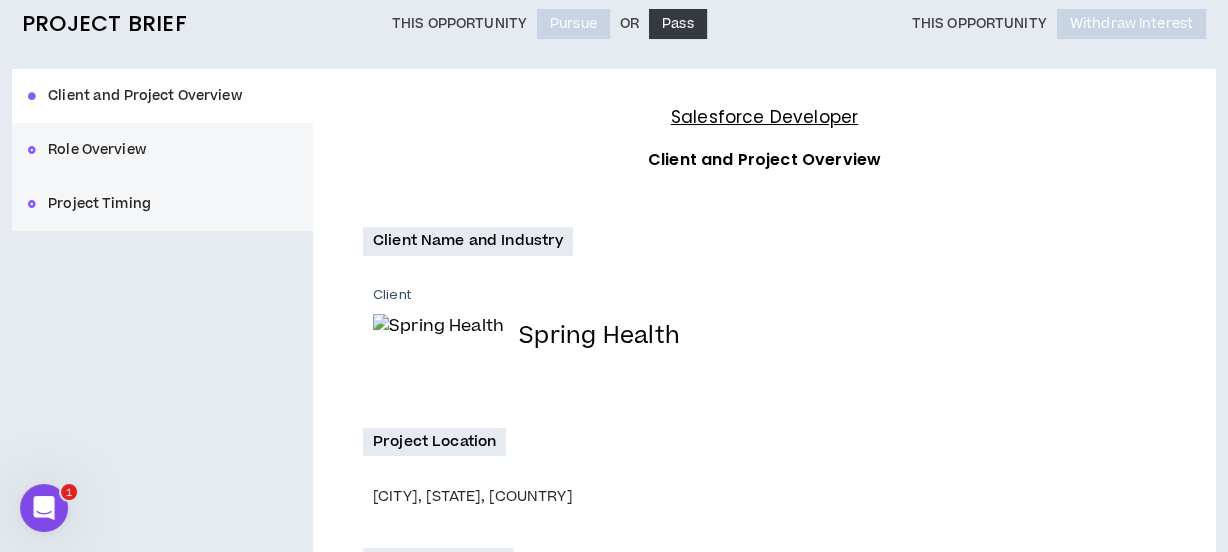 scroll, scrollTop: 272, scrollLeft: 0, axis: vertical 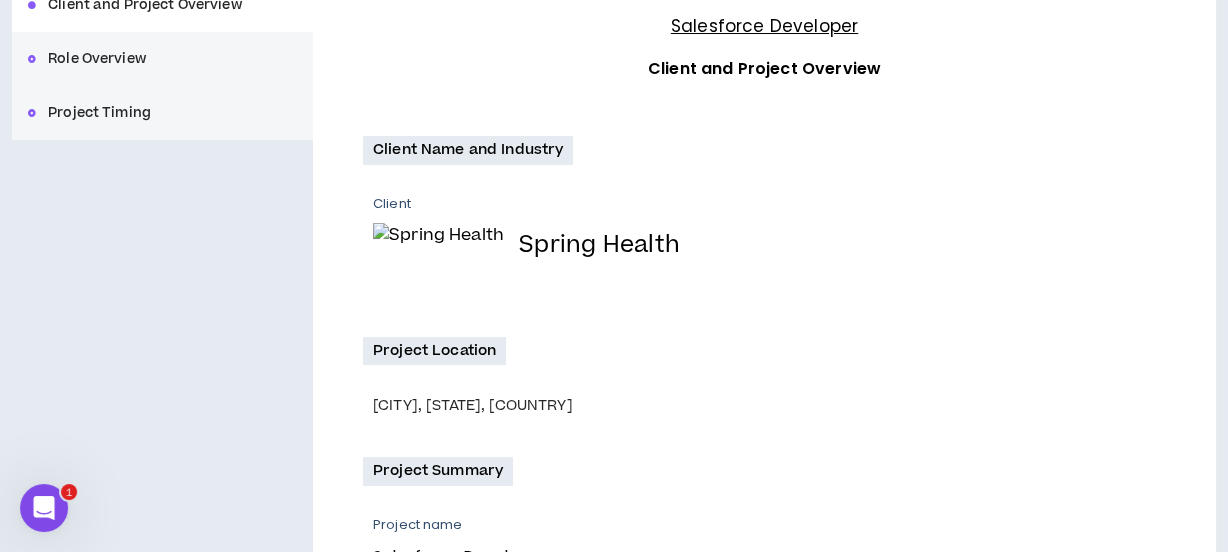 click on "Client Spring Health" at bounding box center (769, 243) 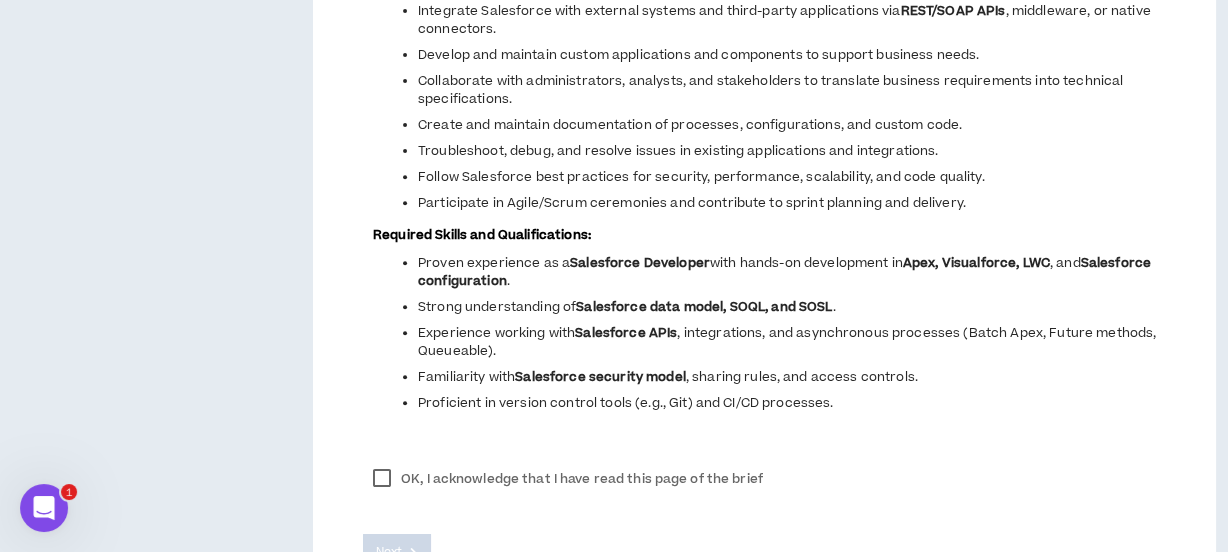 scroll, scrollTop: 1245, scrollLeft: 0, axis: vertical 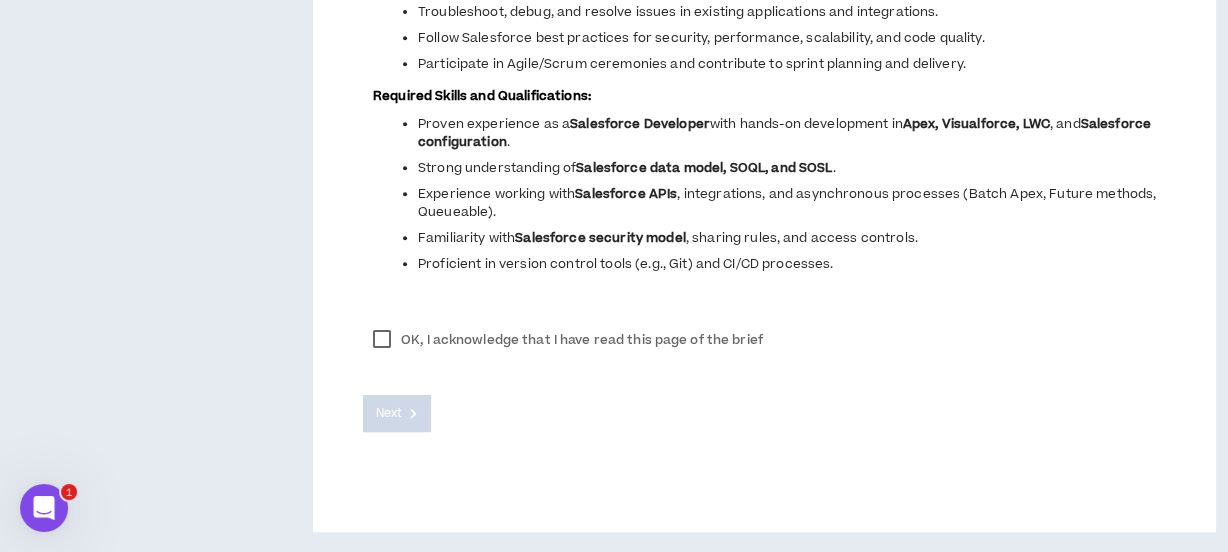 click on "OK, I acknowledge that I have read this page of the brief" at bounding box center (568, 340) 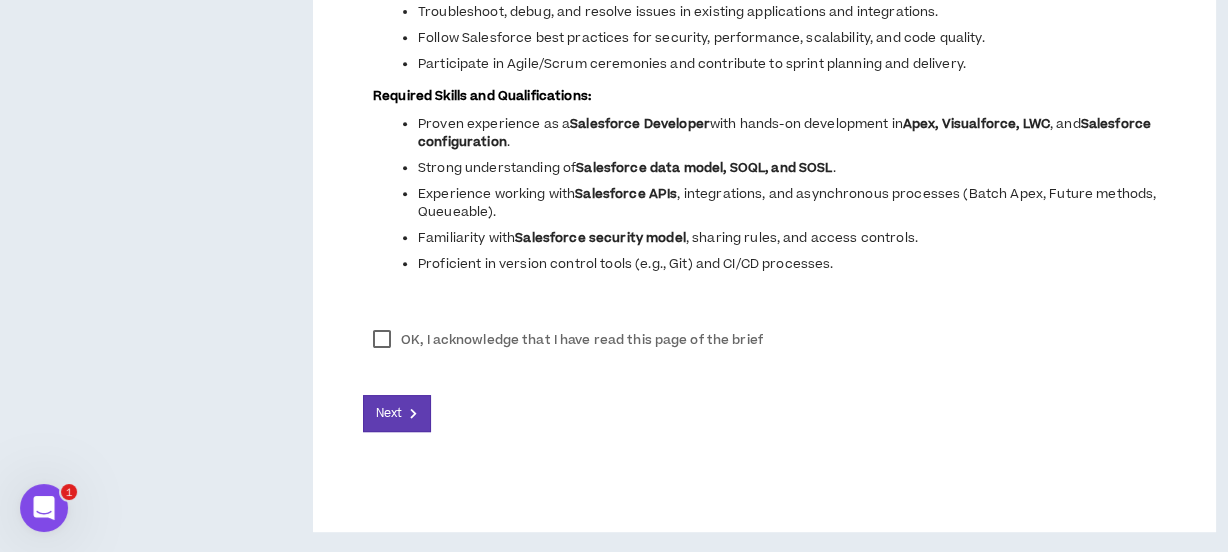 scroll, scrollTop: 1154, scrollLeft: 0, axis: vertical 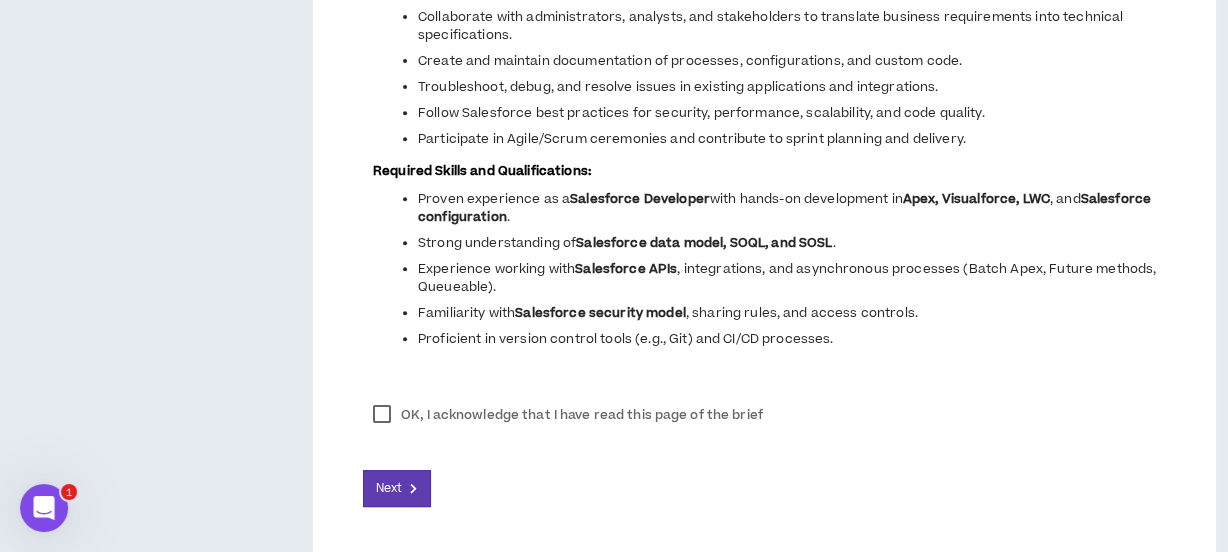 click on "Project Summary Project name Salesforce Developer Project Description Spring Health is looking for a Salesforce Developer to design, develop, and maintain customized solutions within the Salesforce platform to support critical business functions. You will work closely with stakeholders across departments to deliver scalable, high-quality solutions aligned with business goals. This includes custom Apex development, integrations, automation, and enhancements to Salesforce objects and functionality.
Key Responsibilities:
Design and implement customized solutions within the Salesforce platform using Apex, Visualforce, LWC (Lightning Web Components) , and Flows. Customize and configure Salesforce Sales Cloud, Service Cloud, or Experience Cloud to meet business requirements. Integrate Salesforce with external systems and third-party applications via REST/SOAP APIs , middleware, or native connectors. Develop and maintain custom applications and components to support business needs.
, and . ." at bounding box center (764, -19) 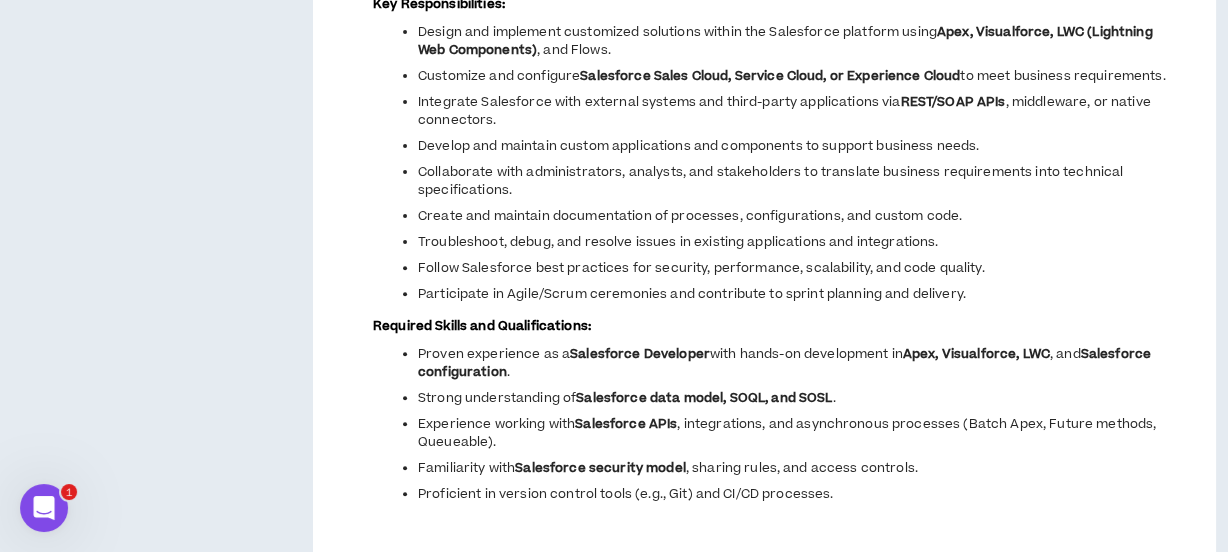scroll, scrollTop: 1245, scrollLeft: 0, axis: vertical 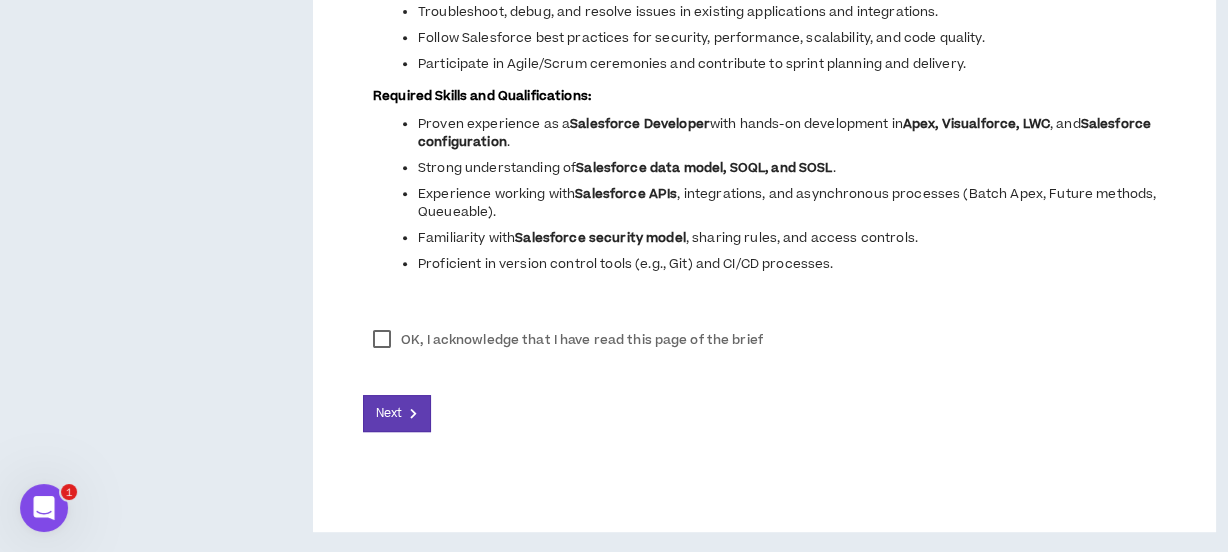 click on "OK, I acknowledge that I have read this page of the brief Next" at bounding box center [764, 372] 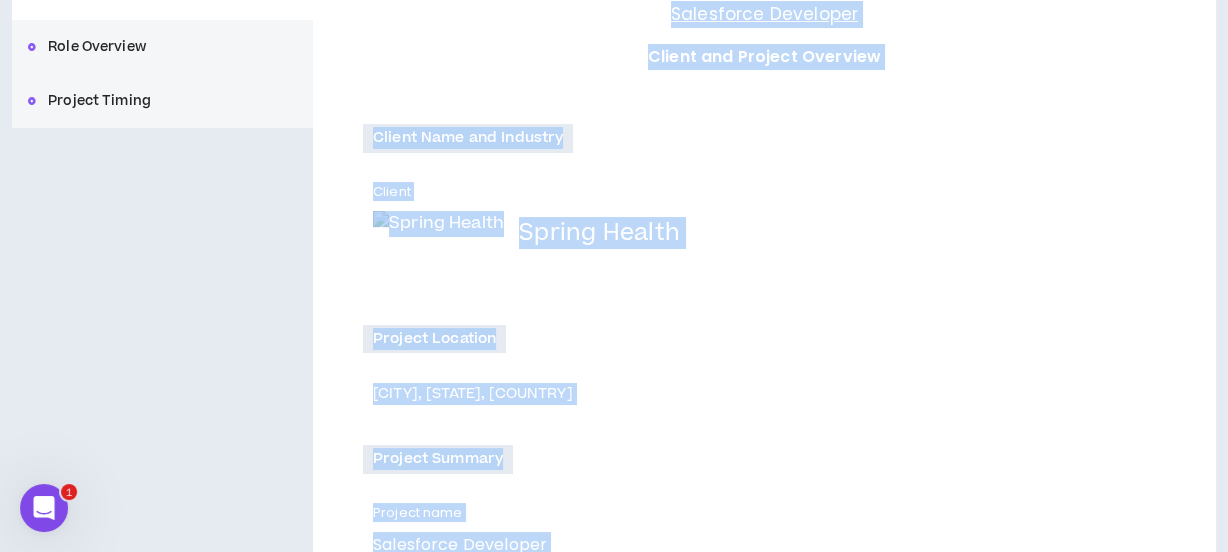scroll, scrollTop: 0, scrollLeft: 0, axis: both 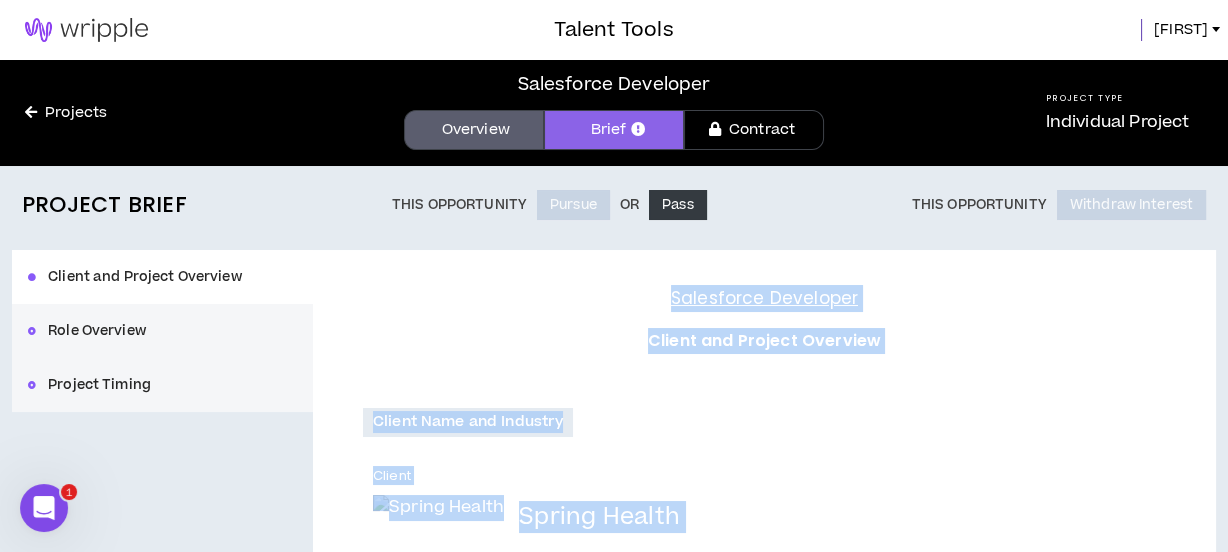 drag, startPoint x: 783, startPoint y: 351, endPoint x: 459, endPoint y: 301, distance: 327.83533 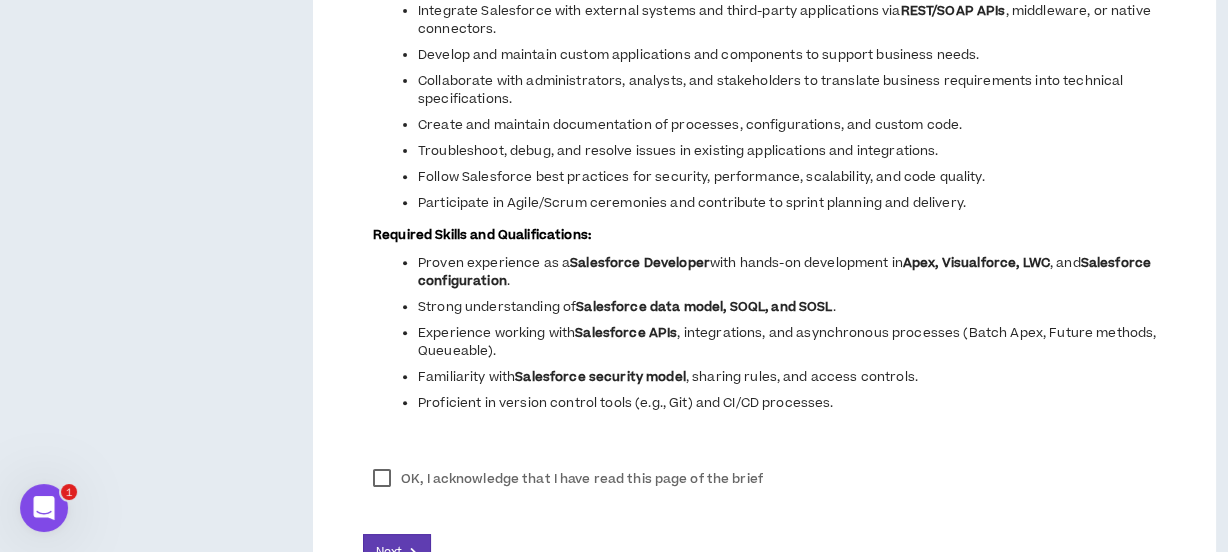 scroll, scrollTop: 1245, scrollLeft: 0, axis: vertical 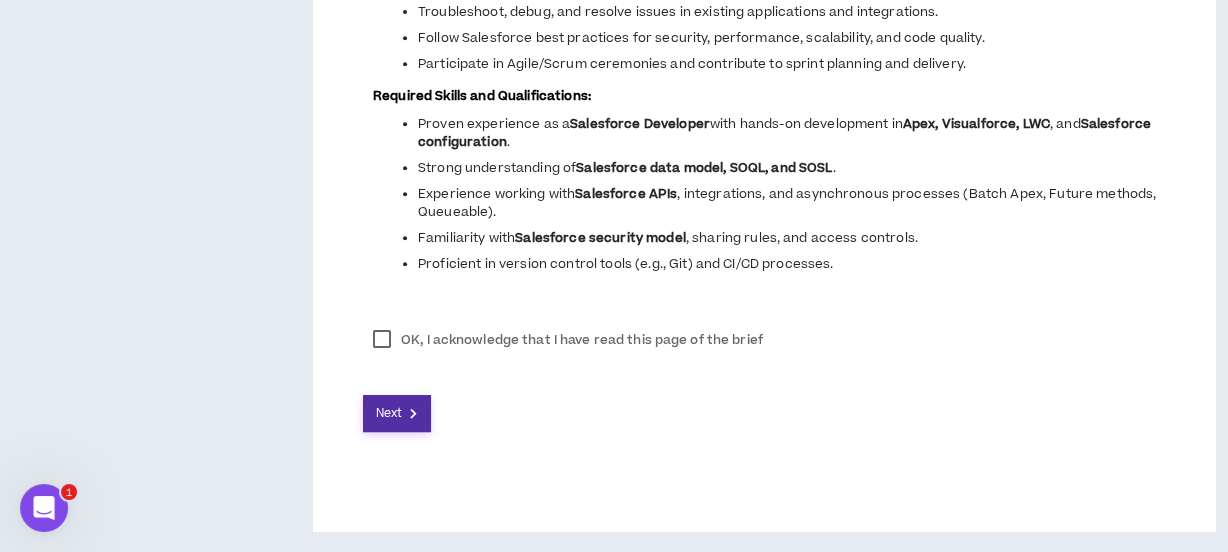click on "Next" at bounding box center [397, 413] 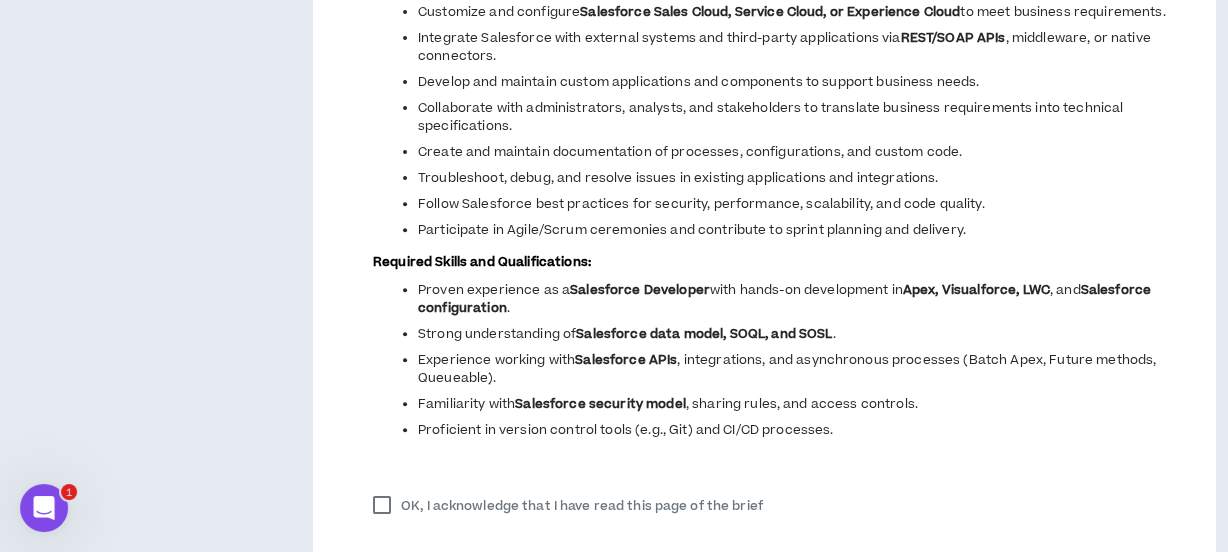 scroll, scrollTop: 881, scrollLeft: 0, axis: vertical 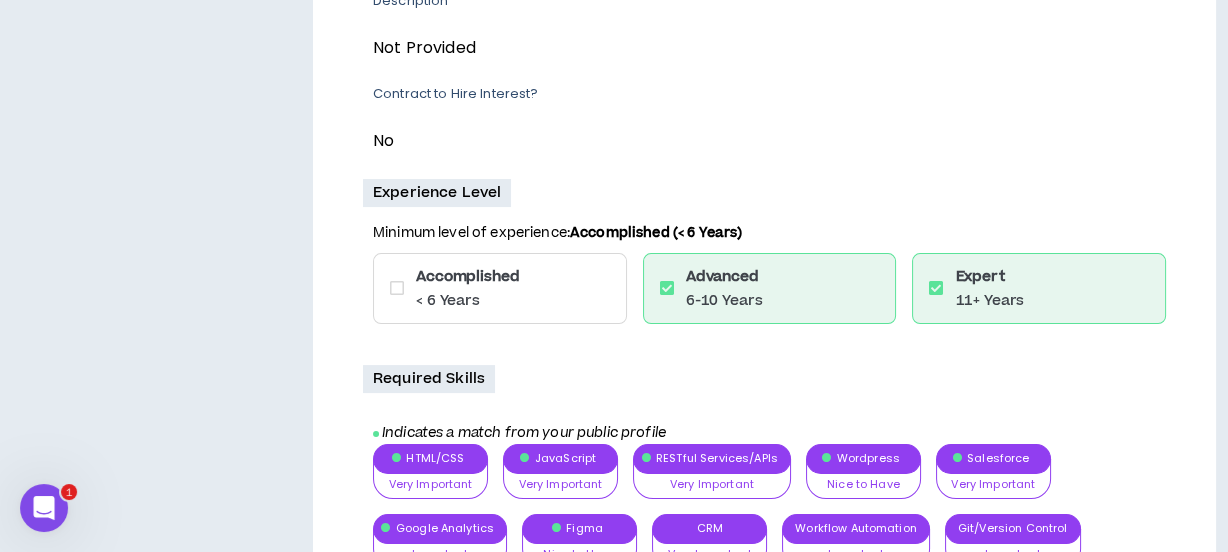 click at bounding box center [667, 288] 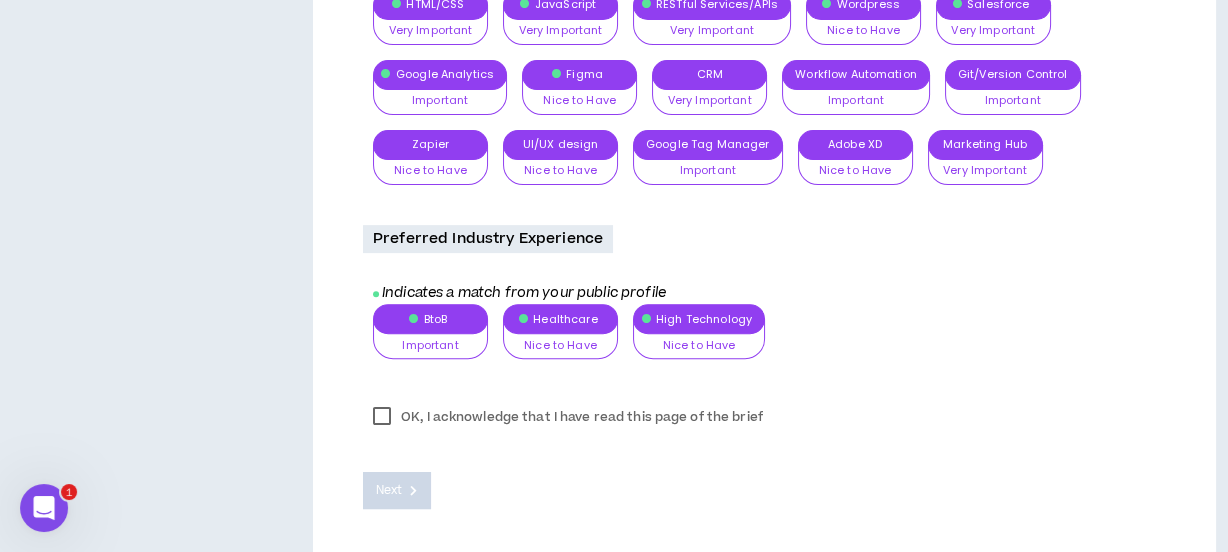 scroll, scrollTop: 1073, scrollLeft: 0, axis: vertical 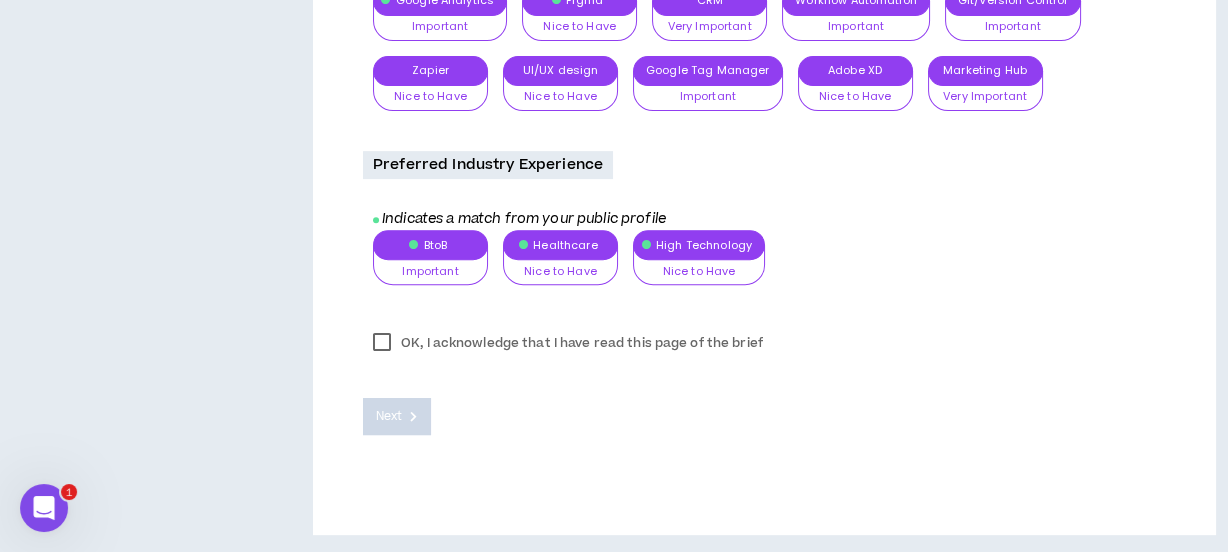 click on "OK, I acknowledge that I have read this page of the brief" at bounding box center [568, 343] 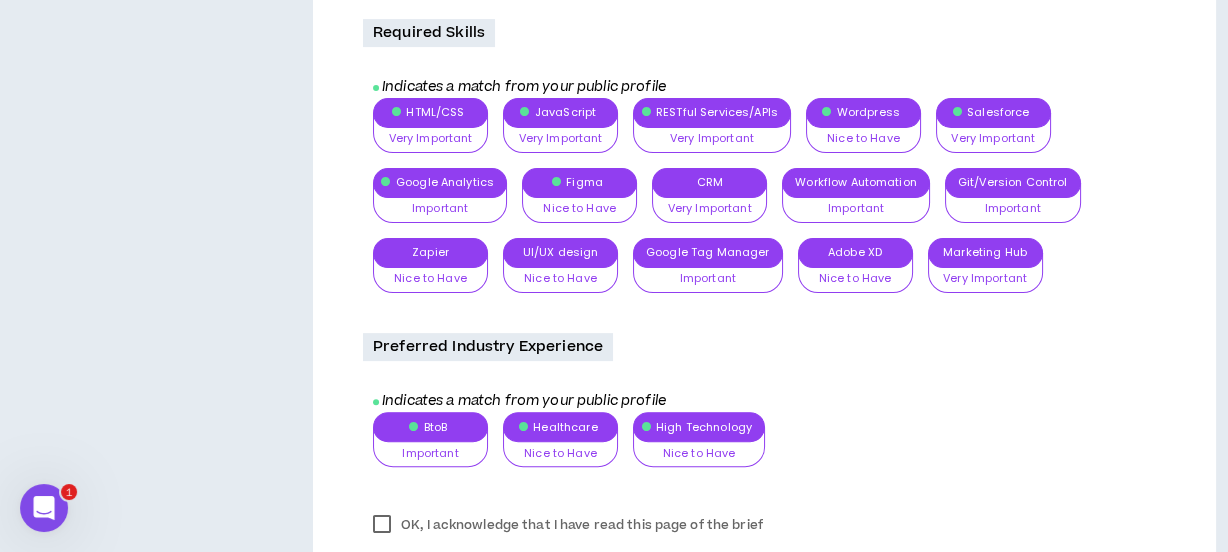 scroll, scrollTop: 1073, scrollLeft: 0, axis: vertical 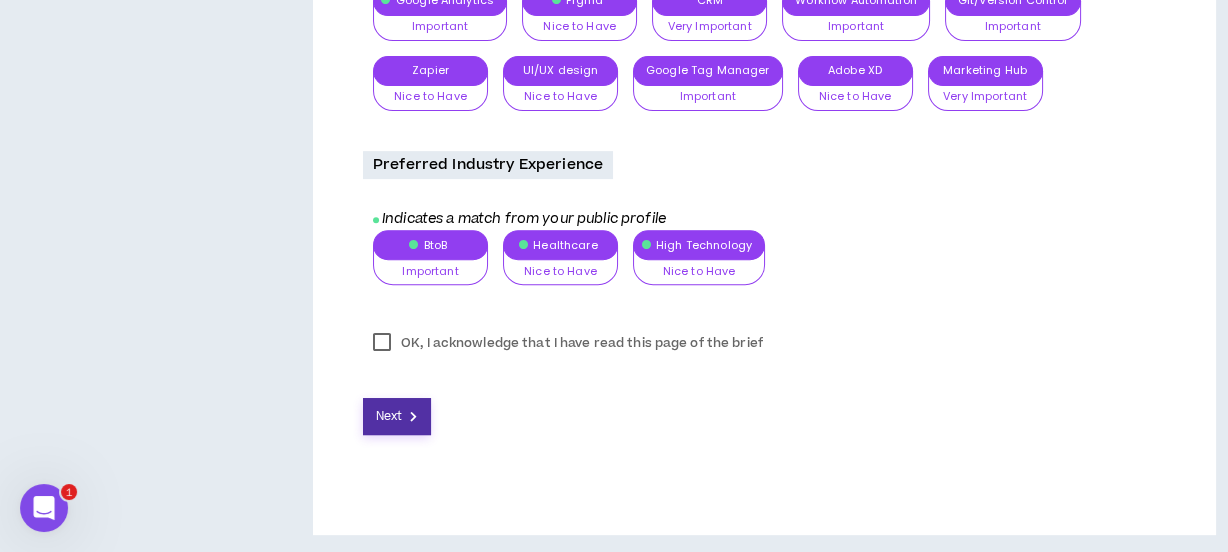click on "Next" at bounding box center [389, 416] 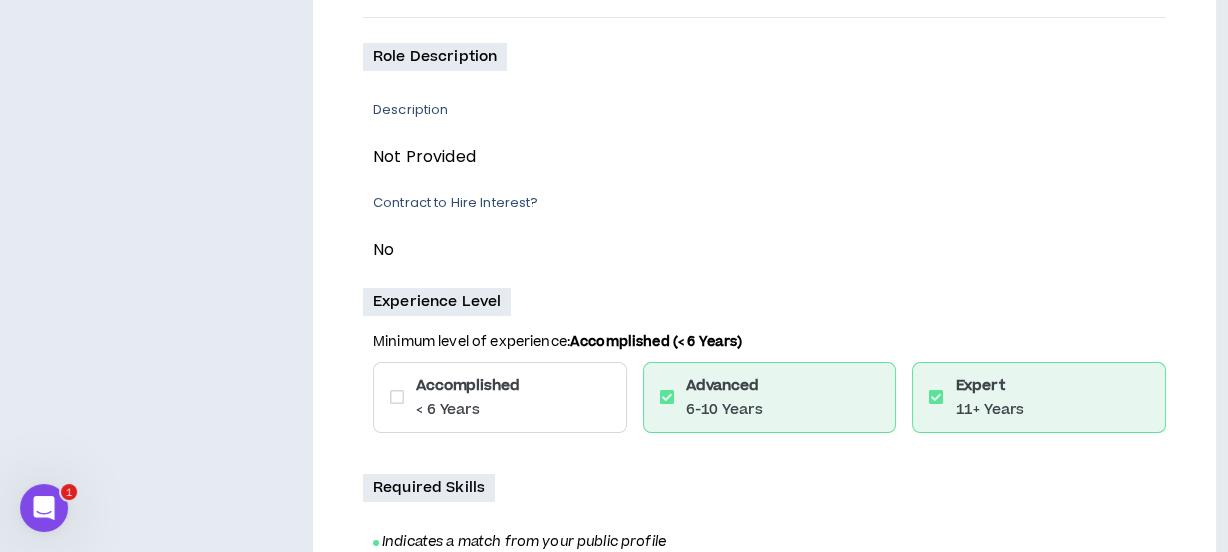 scroll, scrollTop: 346, scrollLeft: 0, axis: vertical 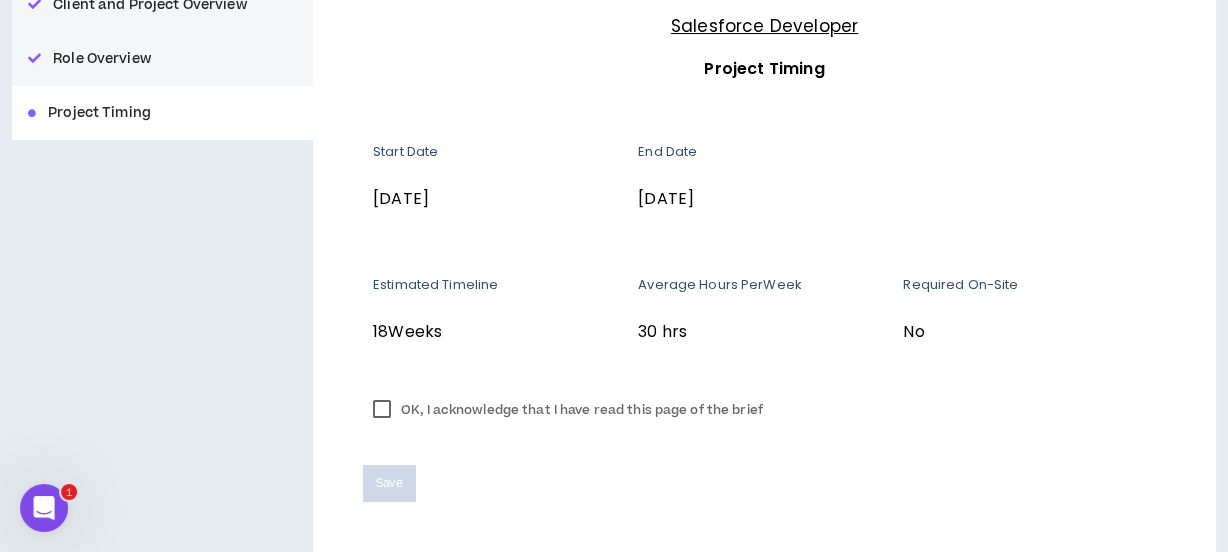 click on "OK, I acknowledge that I have read this page of the brief" at bounding box center [568, 410] 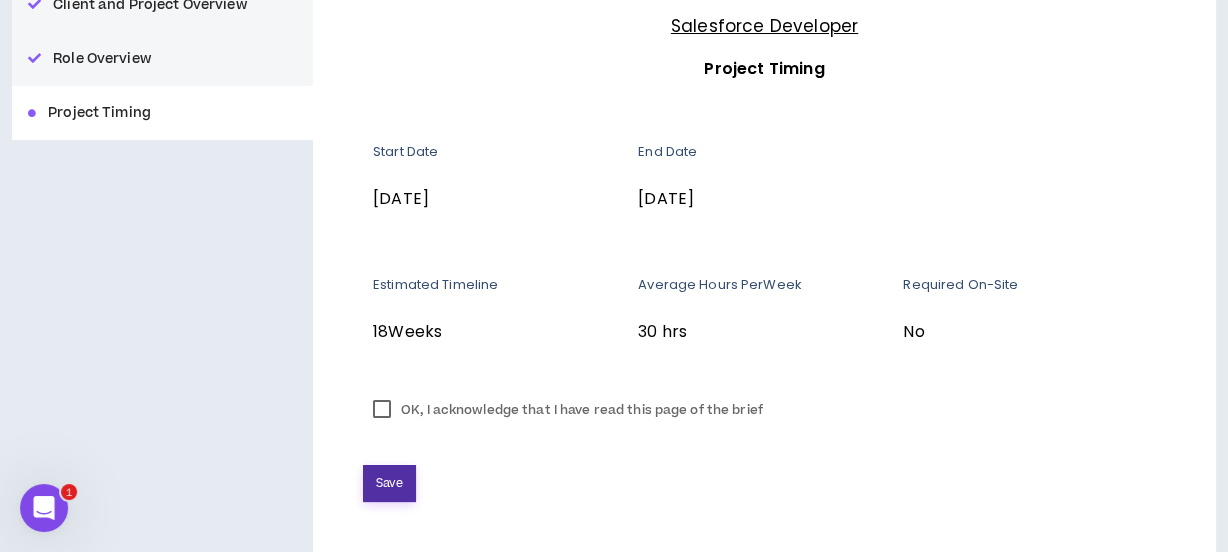 click on "Save" at bounding box center [389, 483] 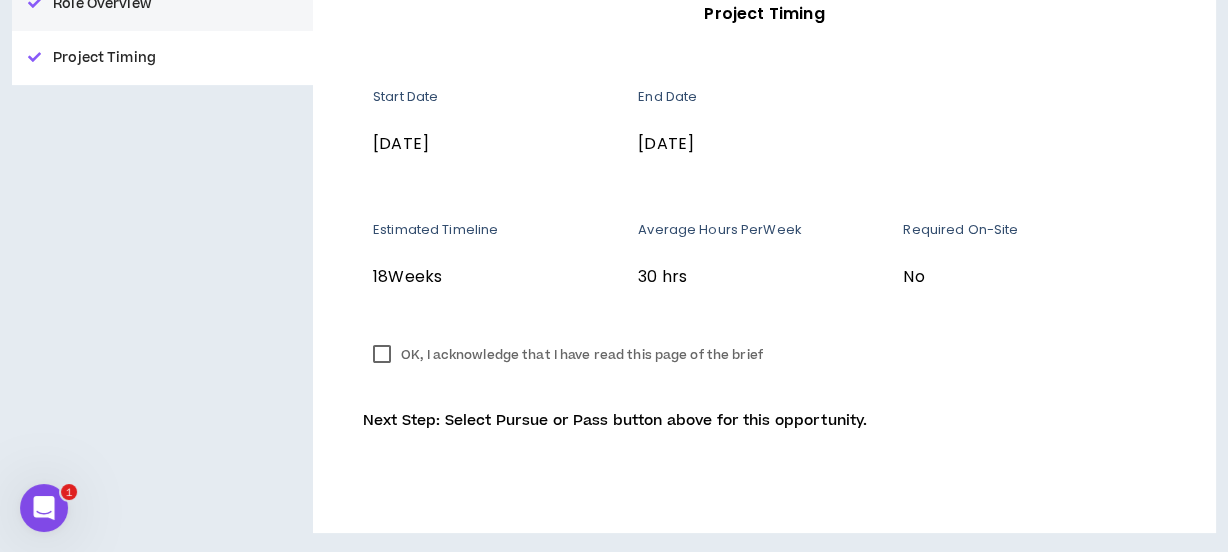 scroll, scrollTop: 0, scrollLeft: 0, axis: both 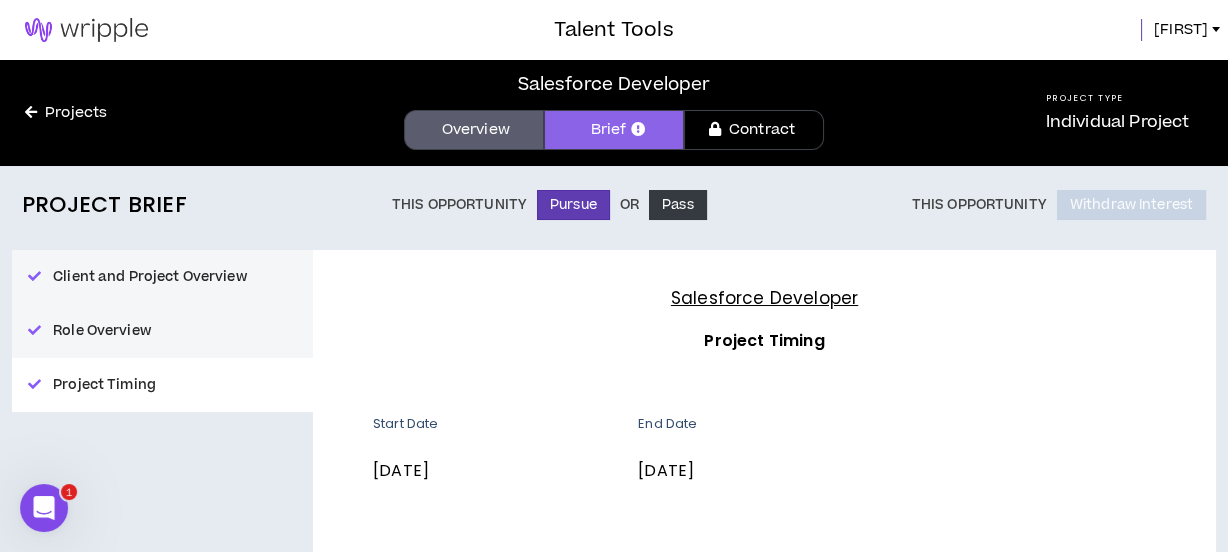click on "Salesforce Developer Project Timing Start Date [DATE] End Date [DATE] Estimated Timeline 18  Weeks Average Hours Per  Week 30 hrs Required On-Site No OK, I acknowledge that I have read this page of the brief Next Step: Select Pursue or Pass button above for this opportunity." at bounding box center [764, 554] 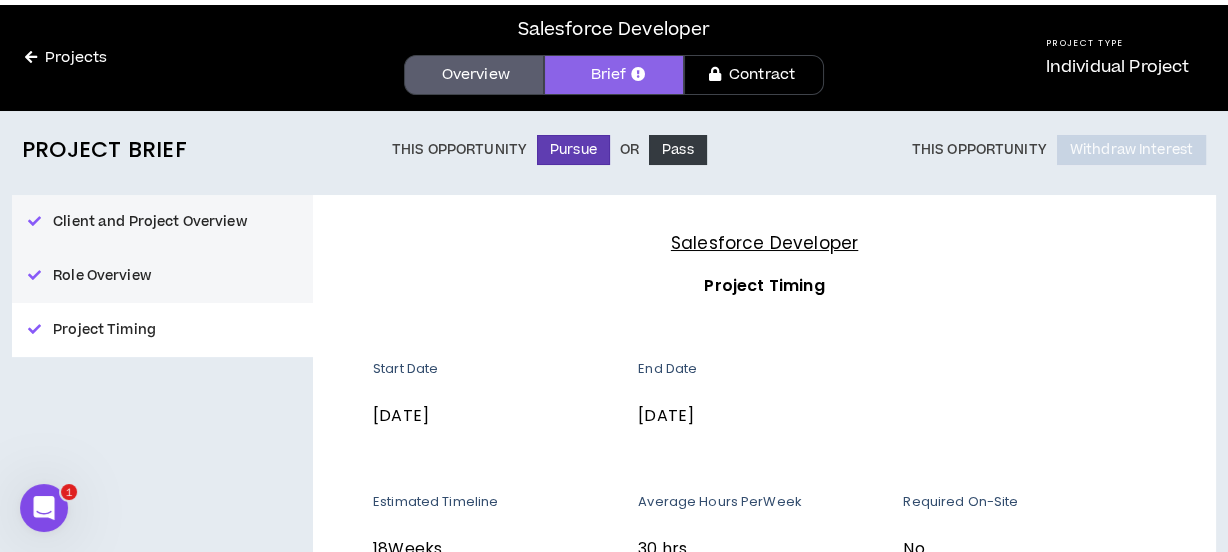 scroll, scrollTop: 48, scrollLeft: 0, axis: vertical 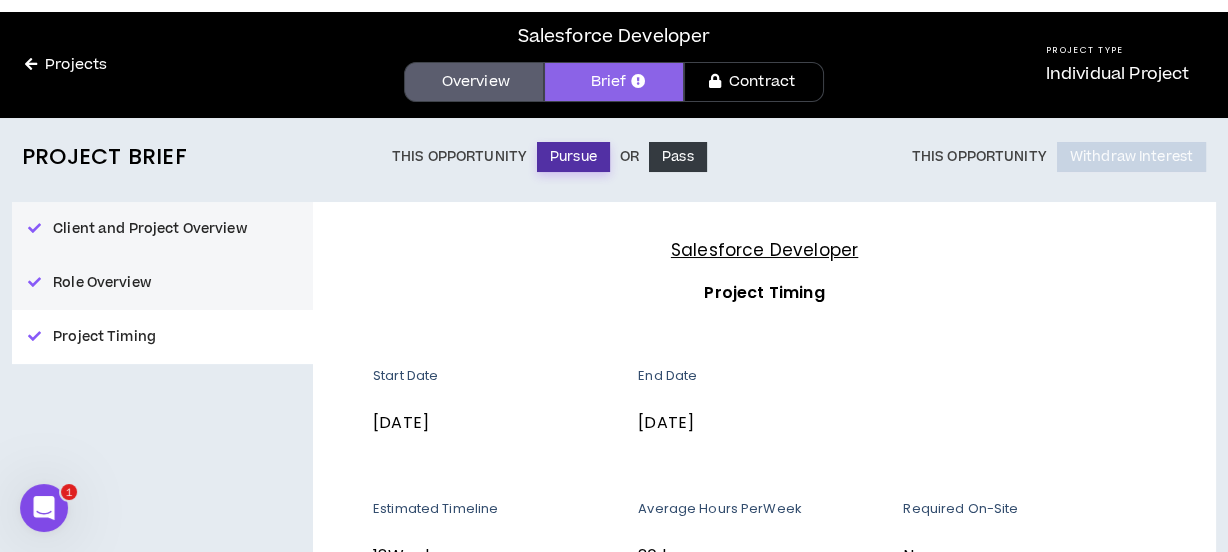 click on "Pursue" at bounding box center [573, 157] 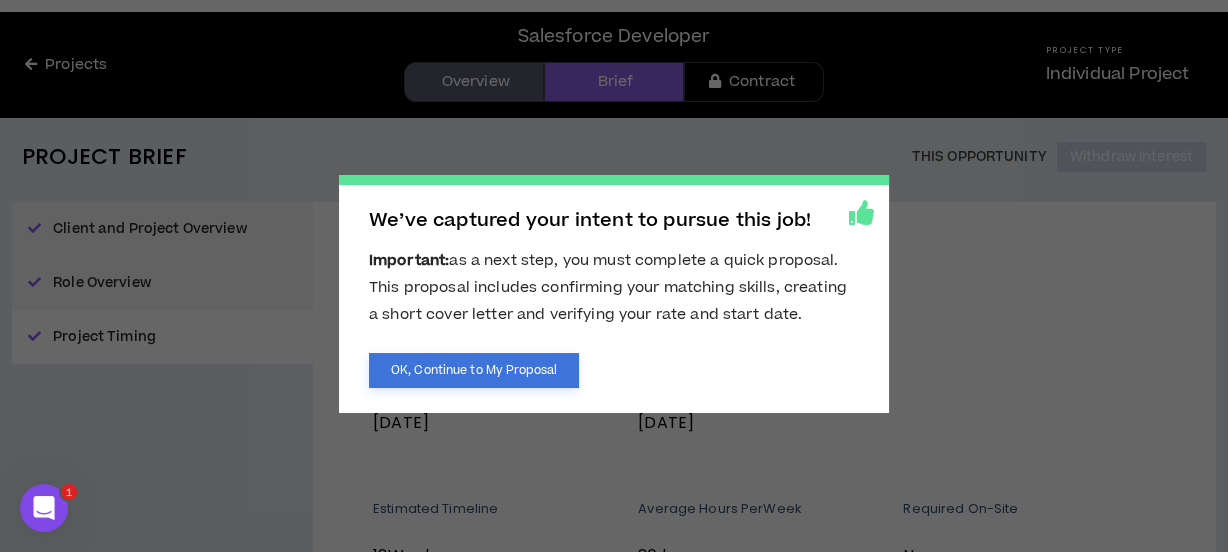 click on "OK, Continue to My Proposal" at bounding box center [474, 370] 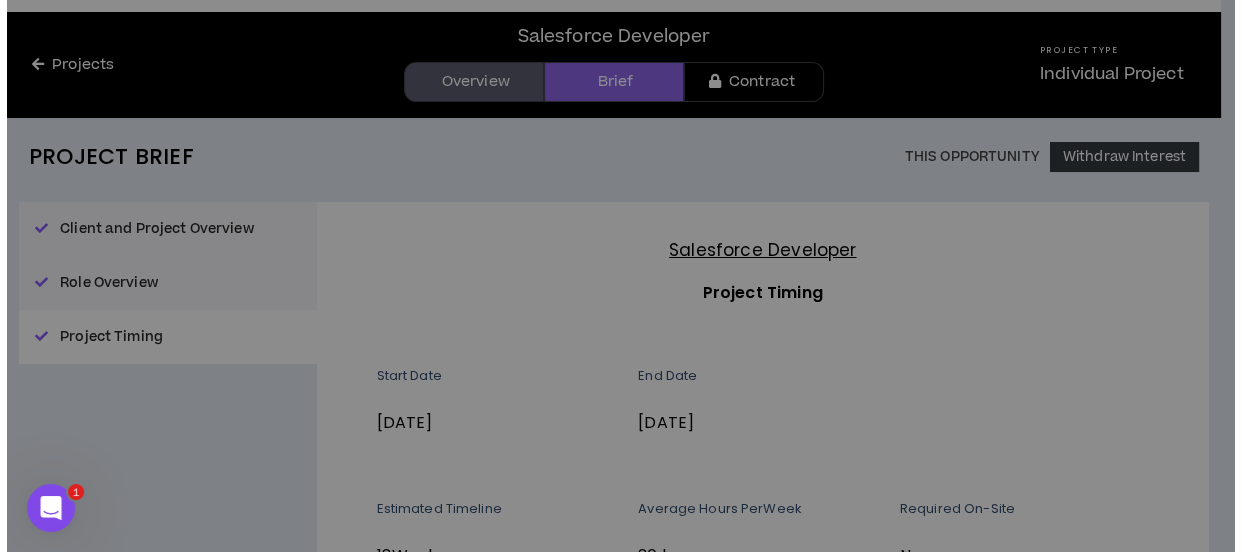 scroll, scrollTop: 0, scrollLeft: 0, axis: both 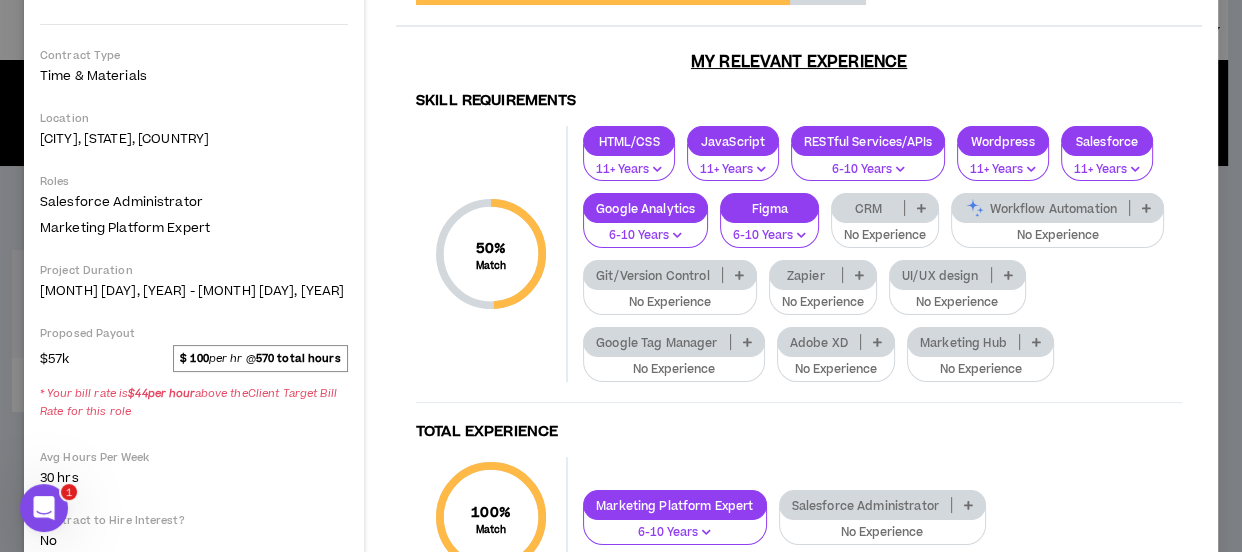 click on "Workflow Automation" at bounding box center (1040, 208) 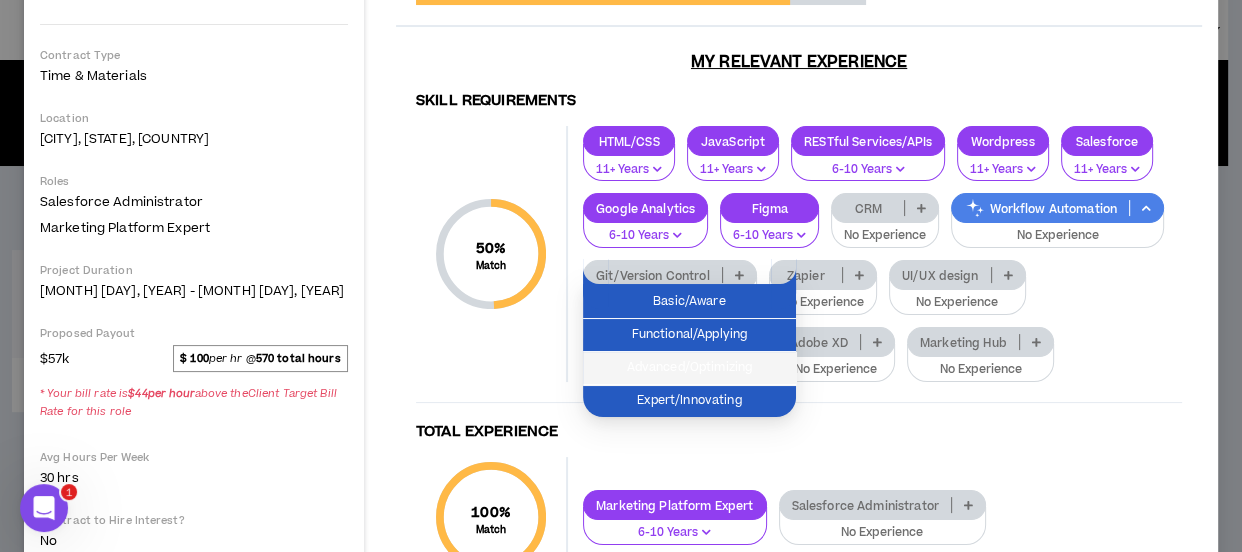 click on "Advanced/Optimizing" at bounding box center [689, 368] 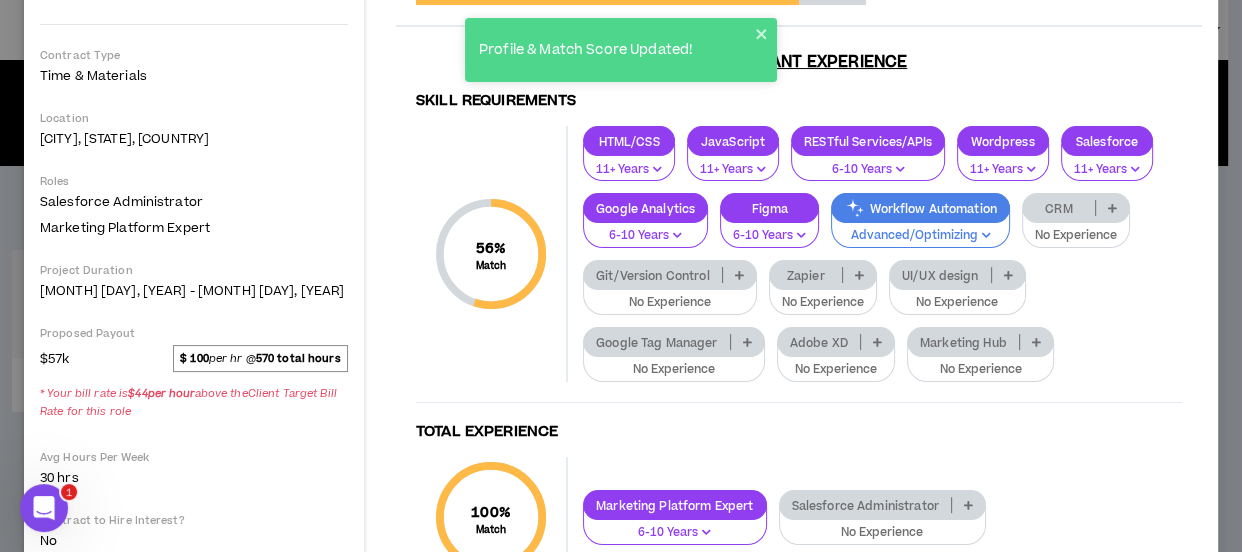 click on "Git/Version Control" at bounding box center [653, 275] 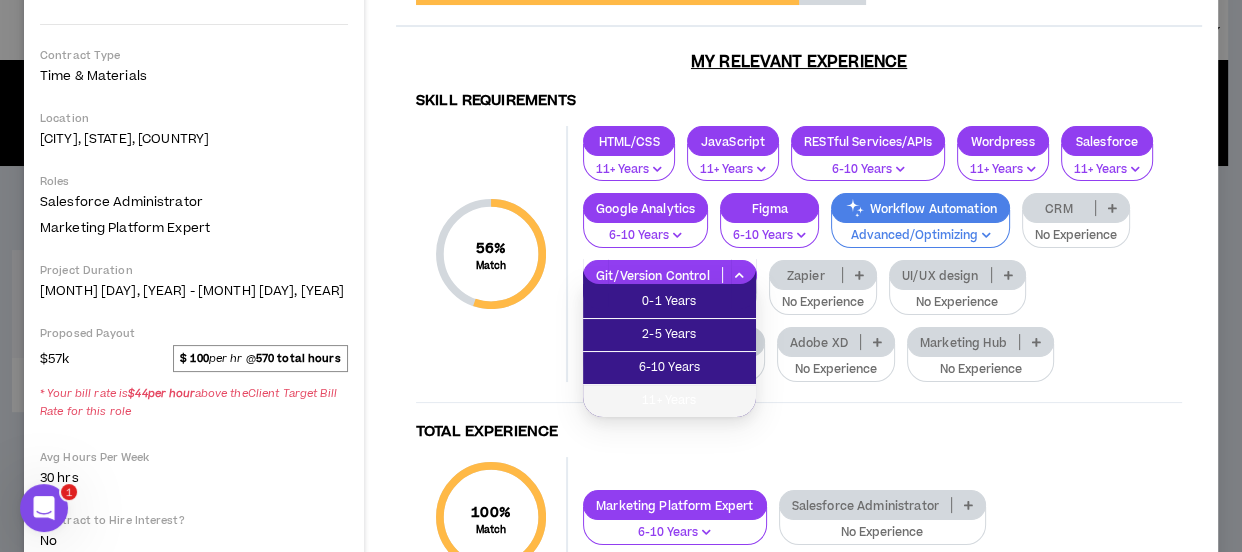 click on "11+ Years" at bounding box center (669, 401) 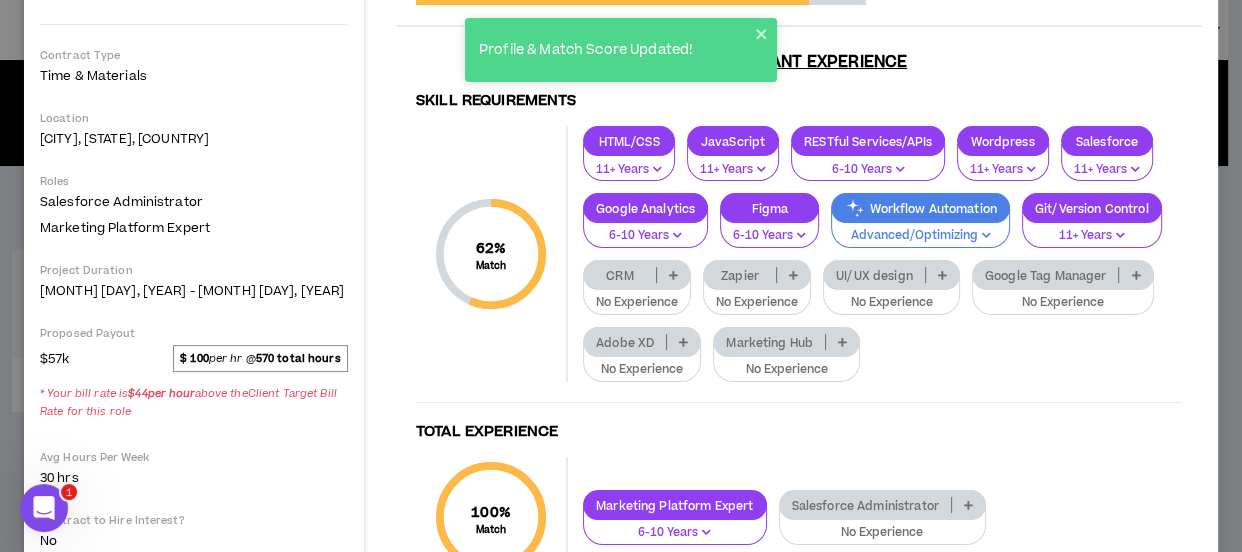 click on "CRM" at bounding box center [620, 275] 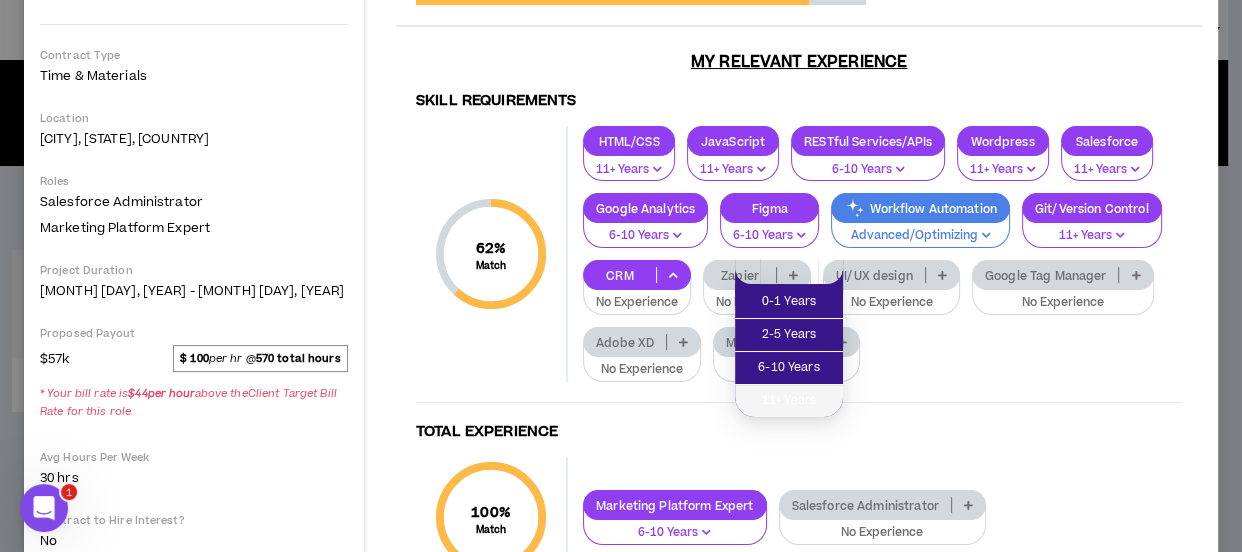 click on "11+ Years" at bounding box center (789, 401) 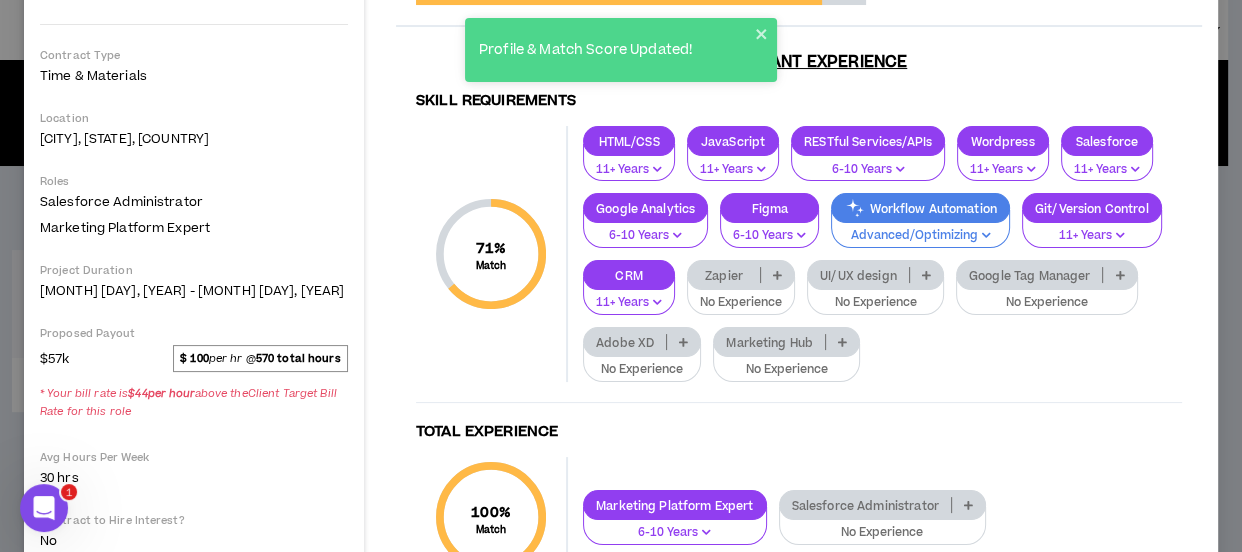 click on "Zapier" at bounding box center (724, 275) 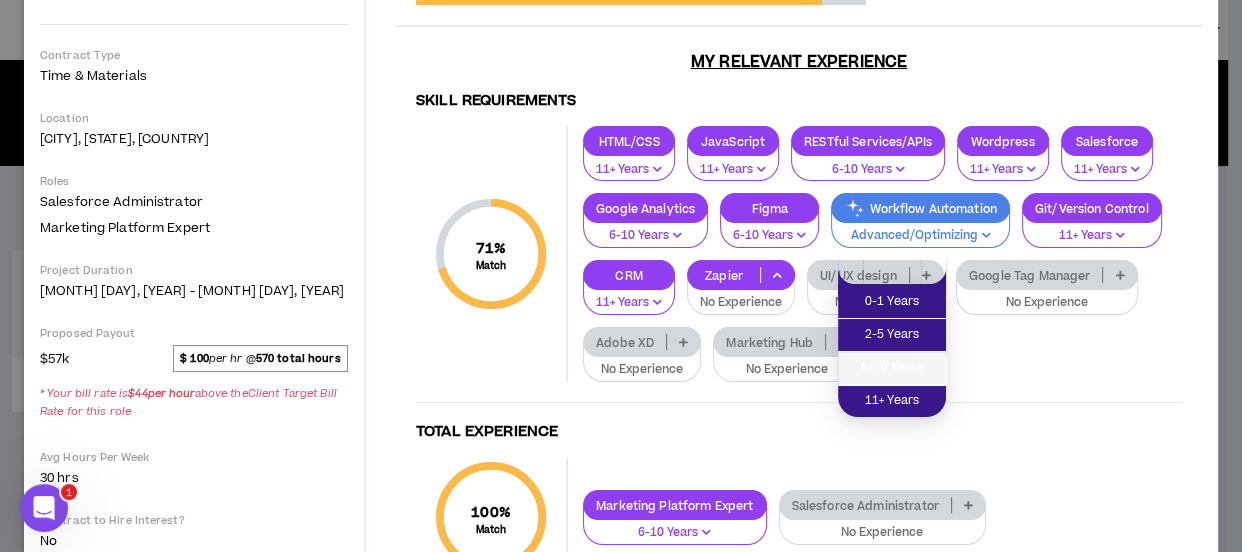 click on "6-10 Years" at bounding box center (892, 368) 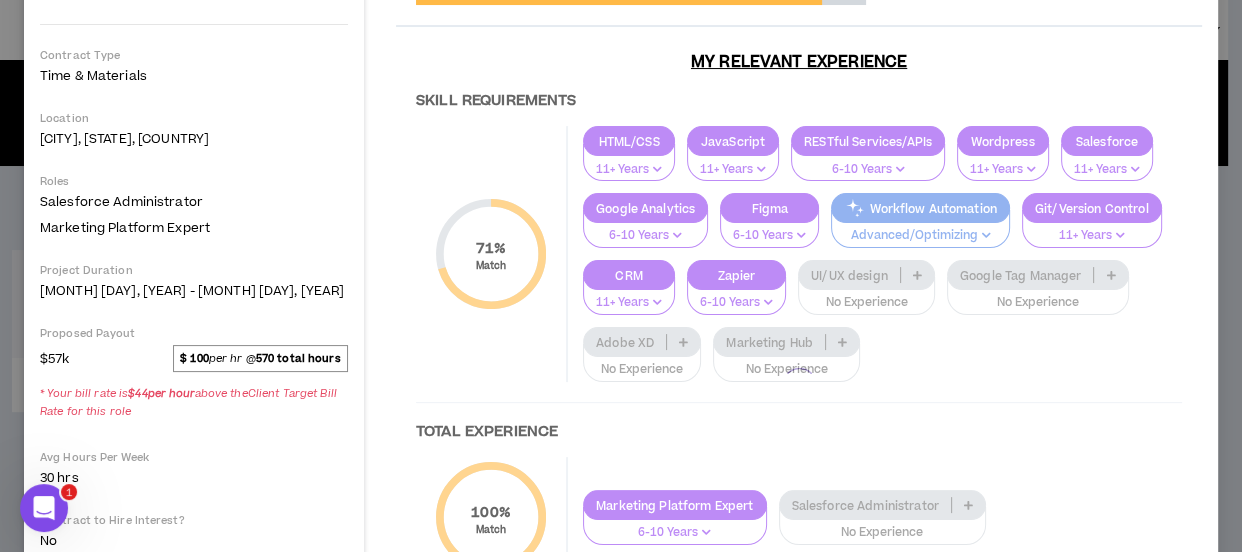 click at bounding box center (799, 385) 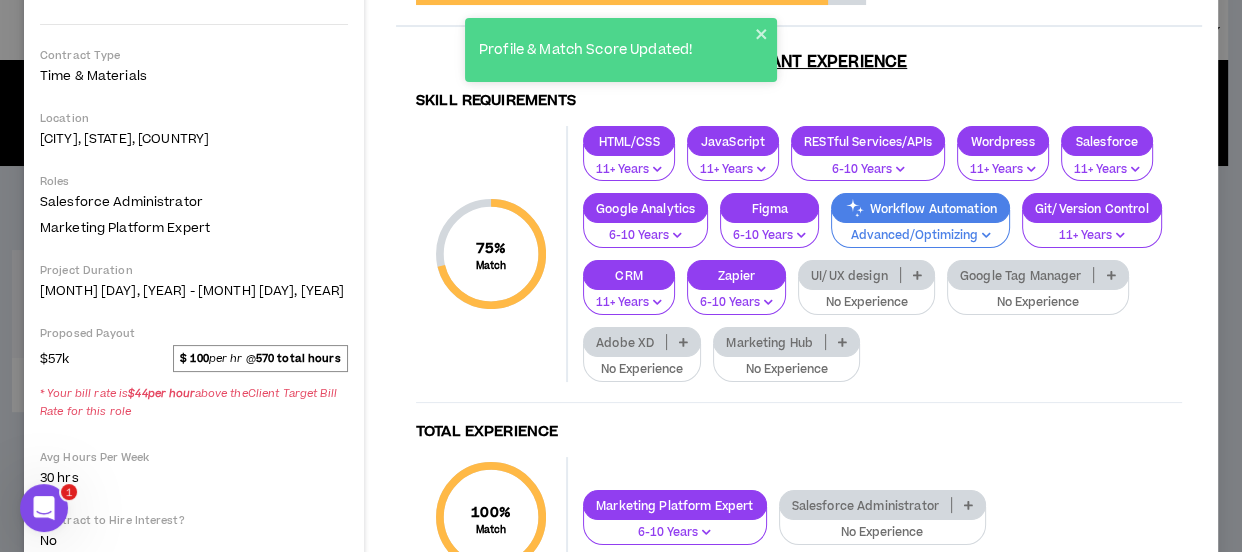 click on "UI/UX design" at bounding box center (849, 275) 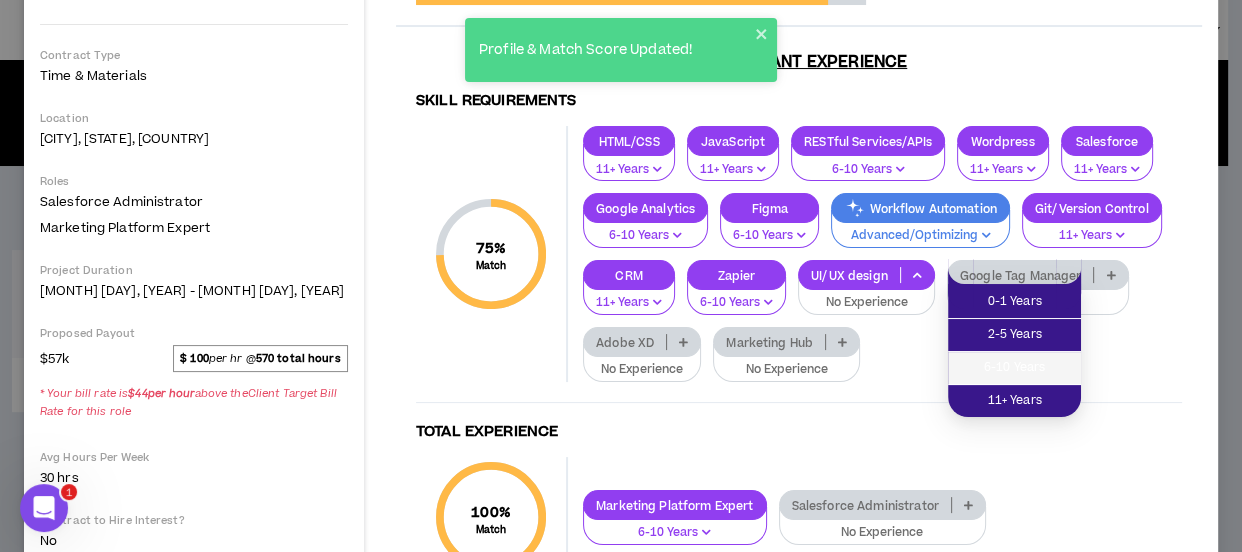 click on "6-10 Years" at bounding box center (1014, 368) 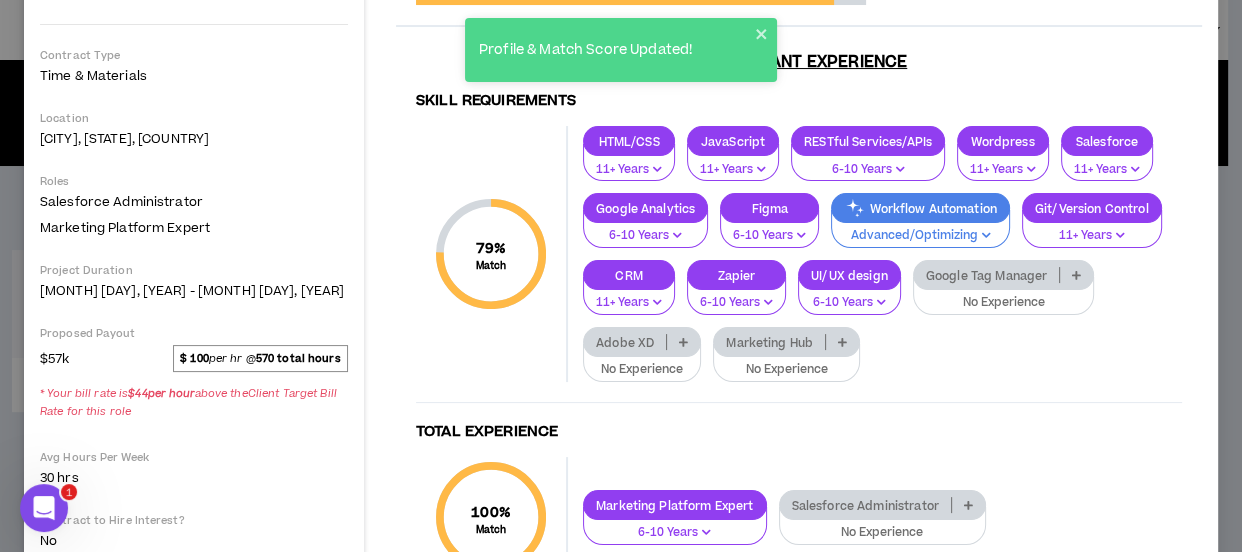 click on "Google Tag Manager" at bounding box center [987, 275] 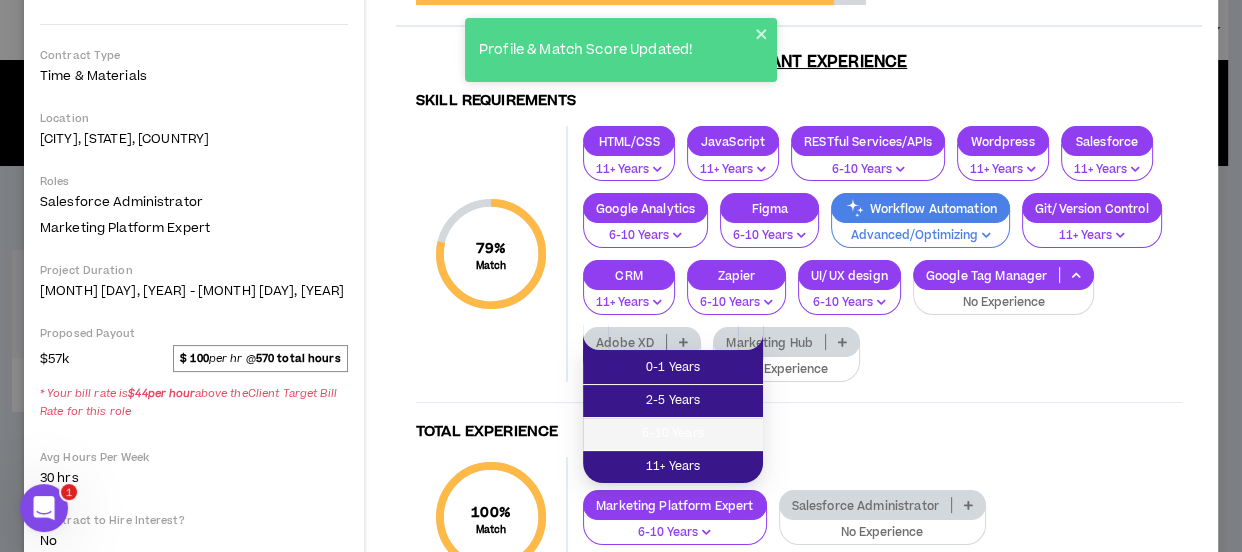 click on "6-10 Years" at bounding box center (673, 434) 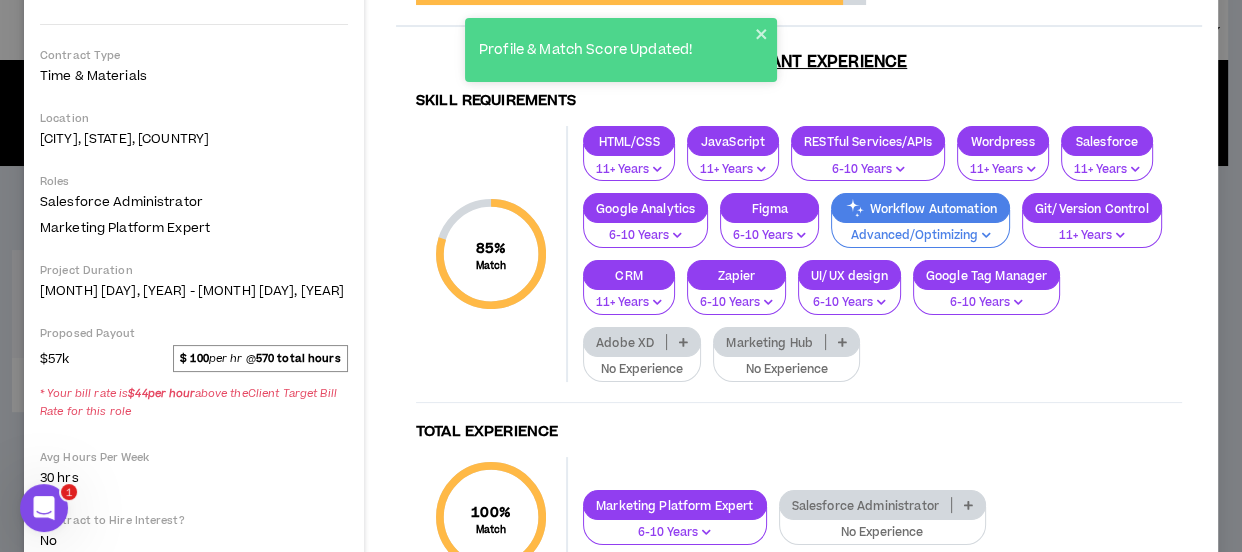 click on "Adobe XD" at bounding box center (625, 342) 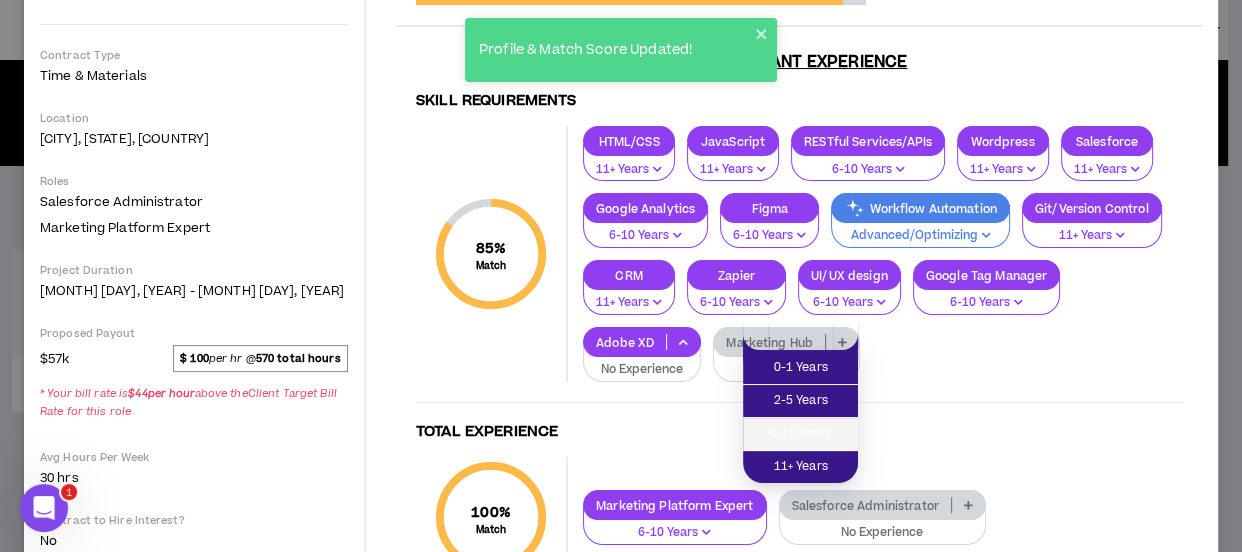 click on "6-10 Years" at bounding box center (800, 434) 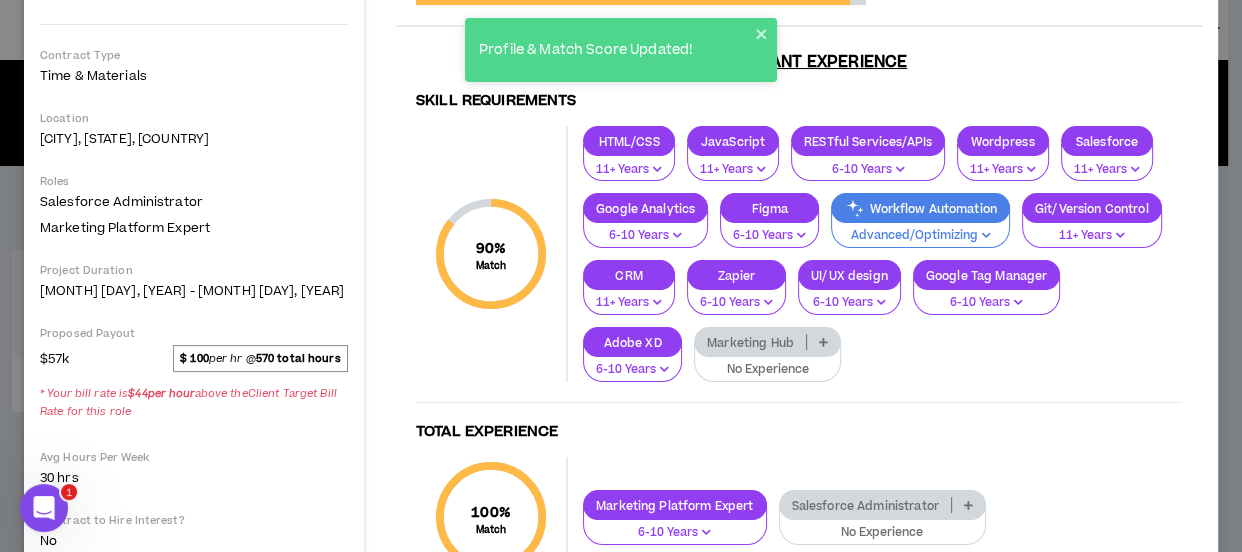 click on "Marketing Hub" at bounding box center (750, 342) 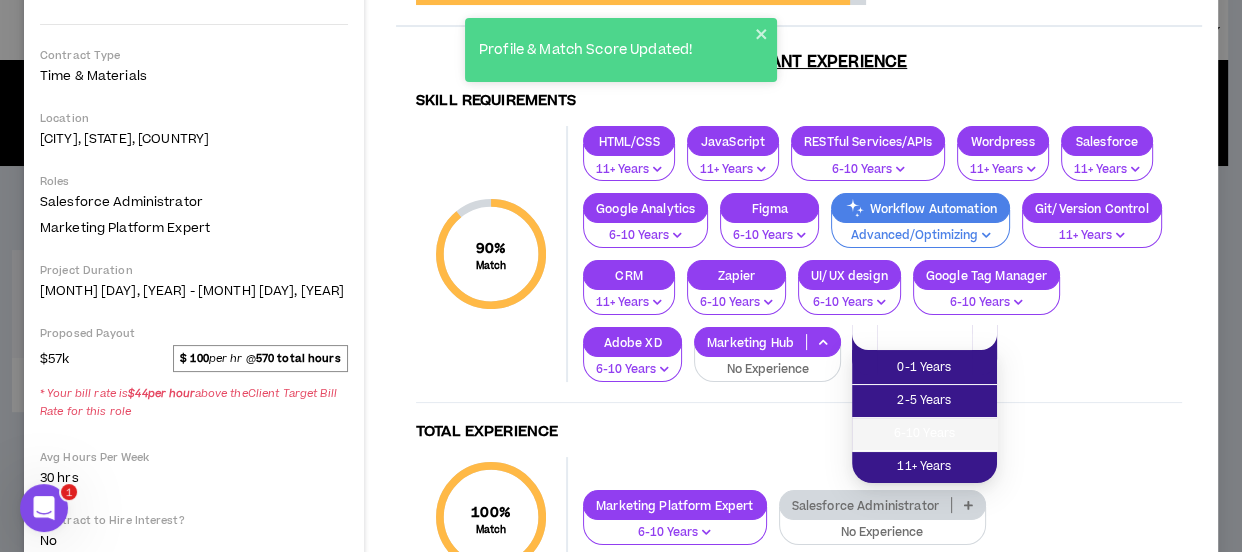 click on "6-10 Years" at bounding box center [924, 434] 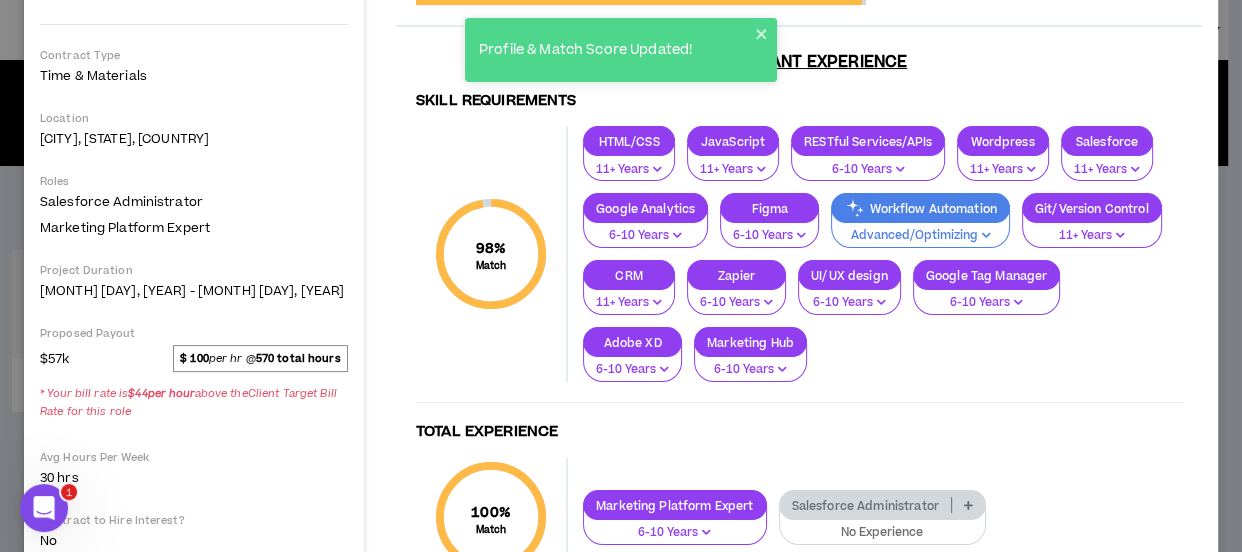 scroll, scrollTop: 454, scrollLeft: 0, axis: vertical 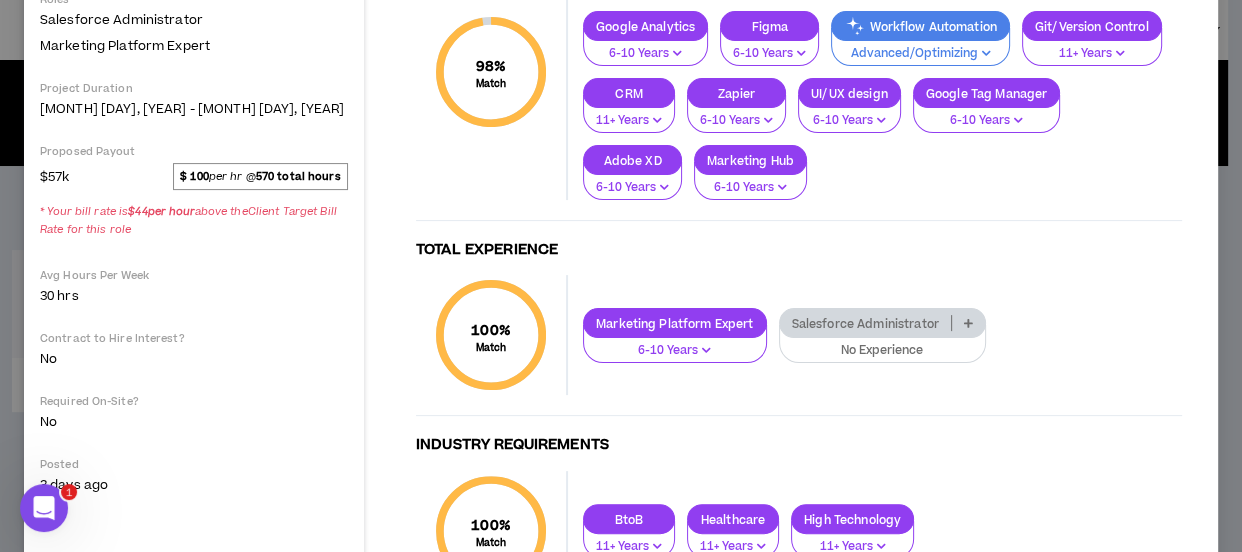 click on "No Experience" at bounding box center [883, 351] 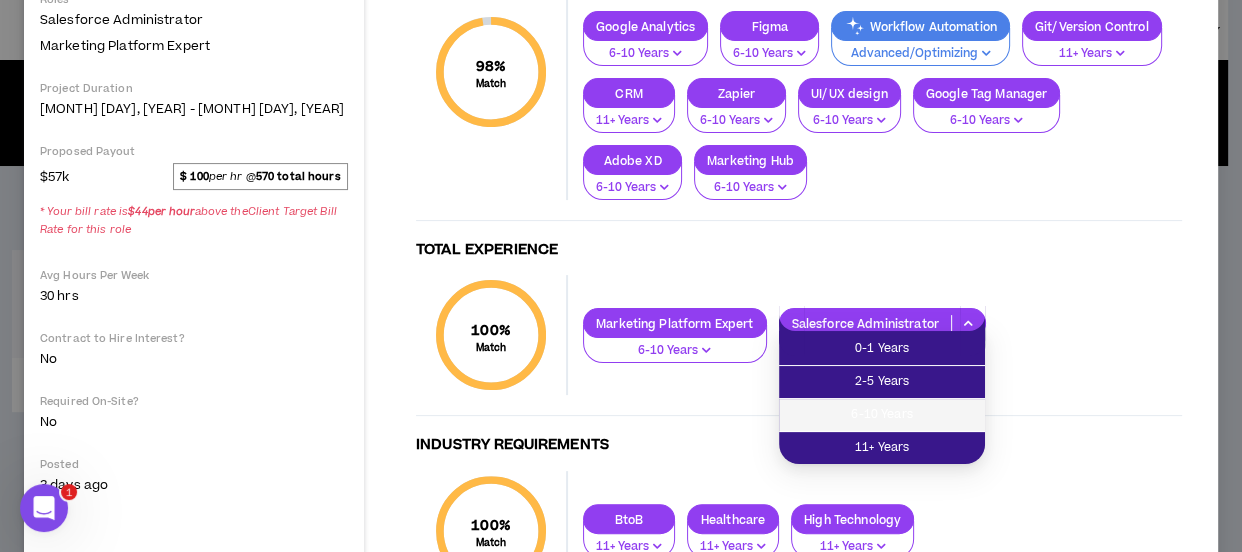click on "6-10 Years" at bounding box center [882, 415] 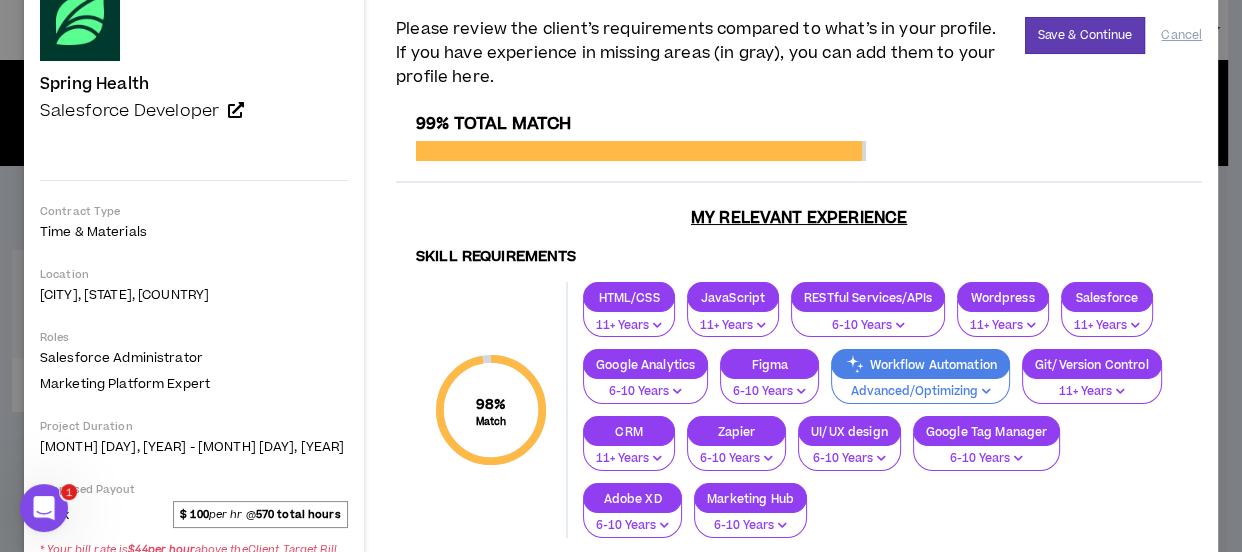 scroll, scrollTop: 0, scrollLeft: 0, axis: both 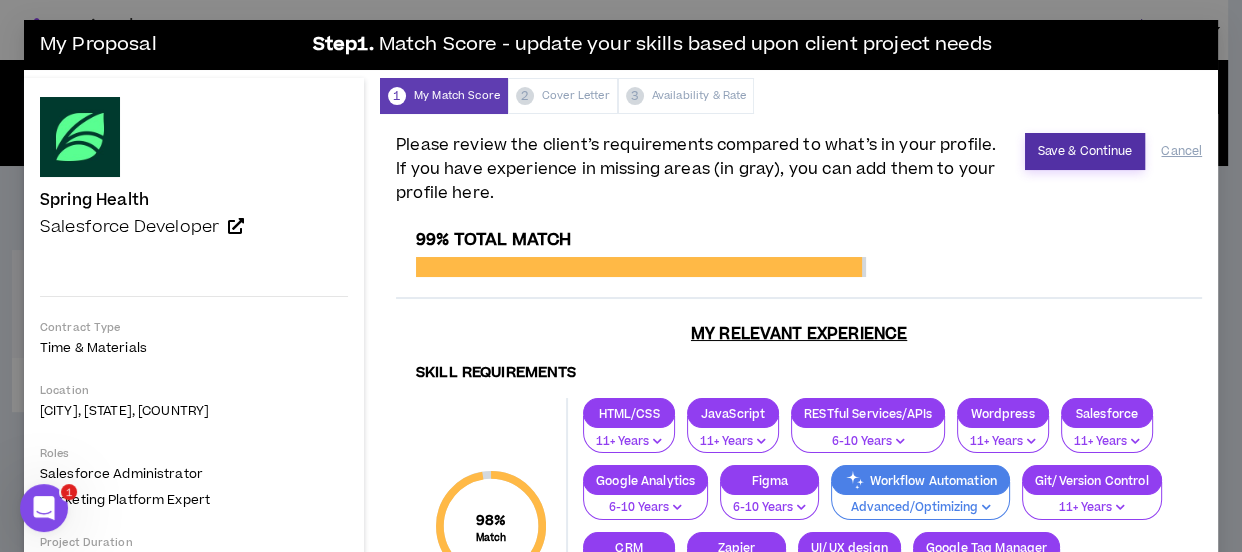 click on "Save & Continue" at bounding box center [1085, 151] 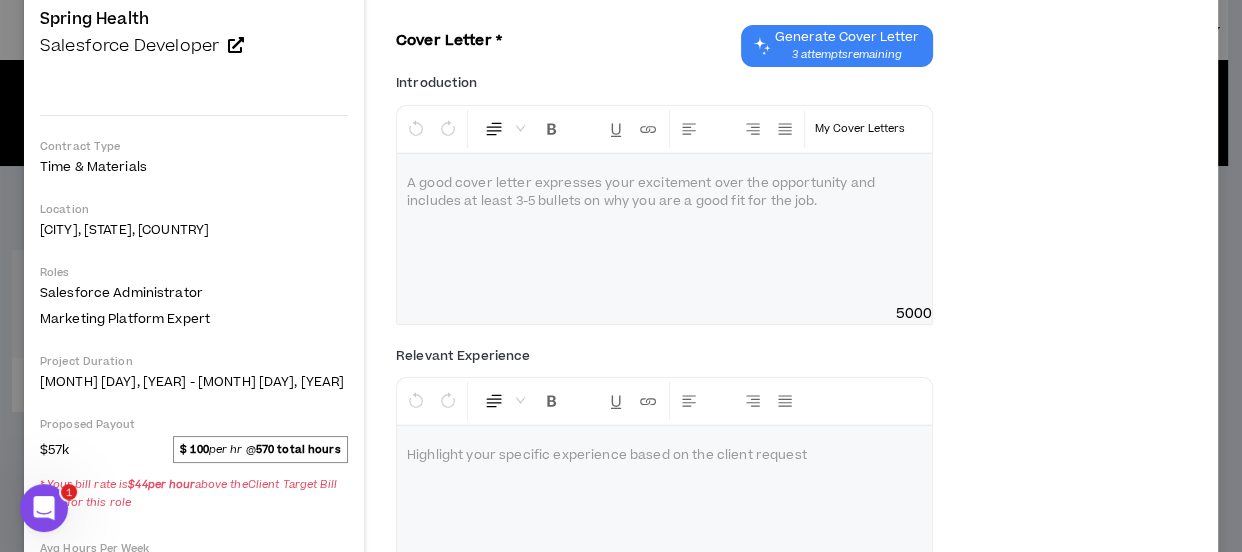 scroll, scrollTop: 272, scrollLeft: 0, axis: vertical 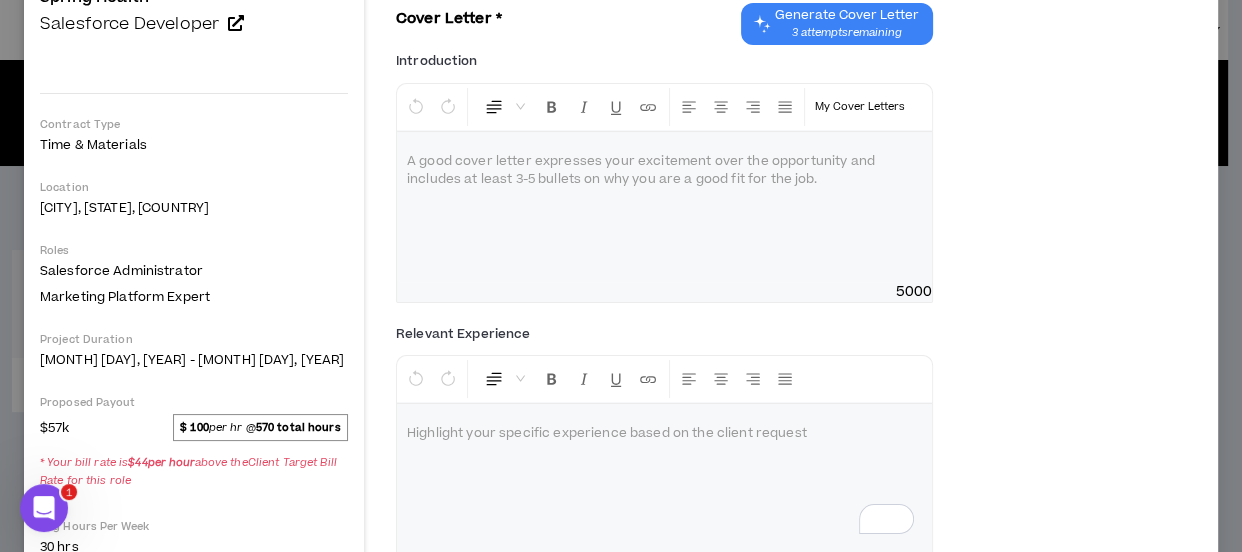 drag, startPoint x: 743, startPoint y: 431, endPoint x: 442, endPoint y: 206, distance: 375.80048 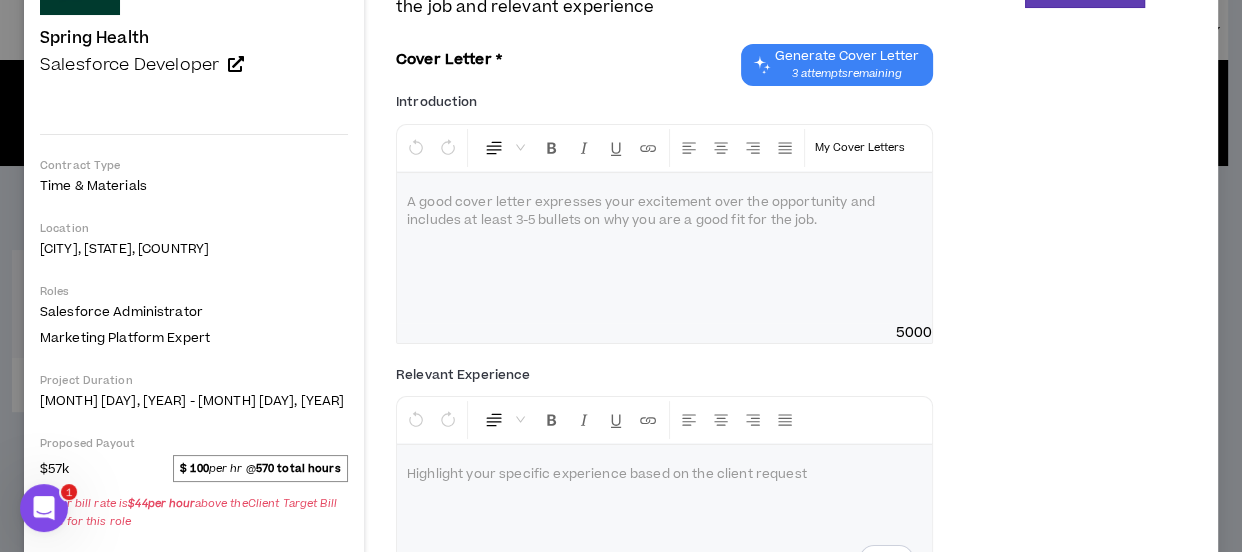 scroll, scrollTop: 161, scrollLeft: 0, axis: vertical 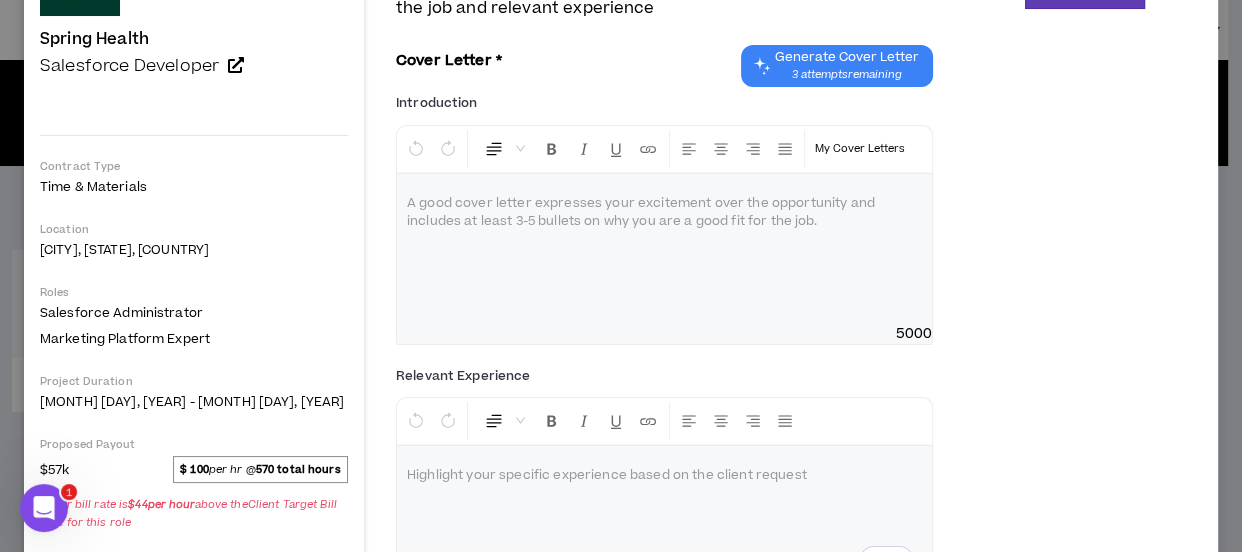 click on "3 attempts  remaining" at bounding box center (847, 75) 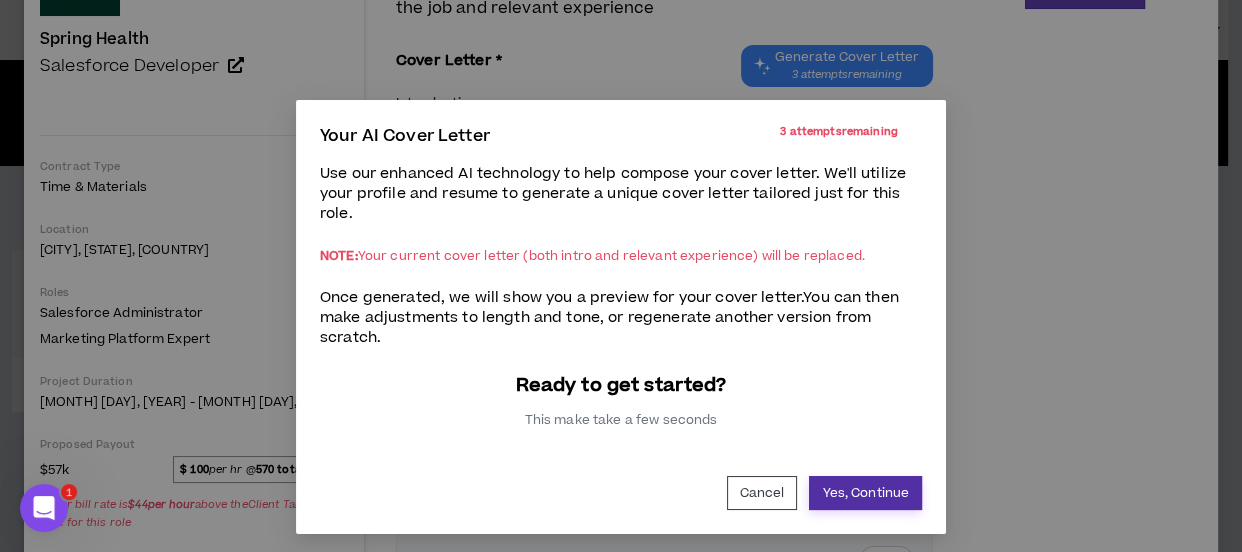 click on "Yes, Continue" at bounding box center [865, 493] 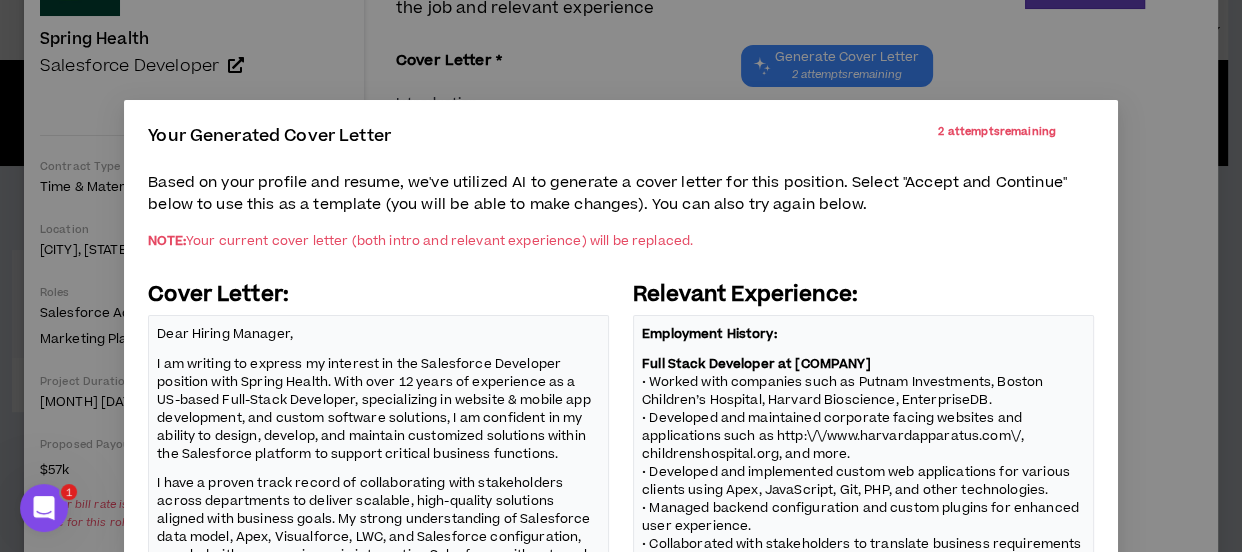 click on "Employment History: Full Stack Developer at Mpire Ventures LLC • Worked with companies such as Putnam Investments, Boston Children’s Hospital, Harvard Bioscience, EnterpriseDB. • Developed and maintained corporate facing websites and applications such as http:\/\/www.harvardapparatus.com\/, childrenshospital.org, and more. • Developed and implemented custom web applications for various clients using Apex, JavaScript, Git, PHP, and other technologies. • Managed backend configuration and custom plugins for enhanced user experience. • Collaborated with stakeholders to translate business requirements into technical specifications. • Ensured adherence to Salesforce security practices and maintained documentation of configurations.<\/p> Core Expertise:<\/strong> HTML CSS PHP JavaScript Ruby C++ MySQL Linux Integration with Google Analytics, AdSense, and AdWords APIs.<\/p> Additional Skills:<\/strong>" at bounding box center (863, 540) 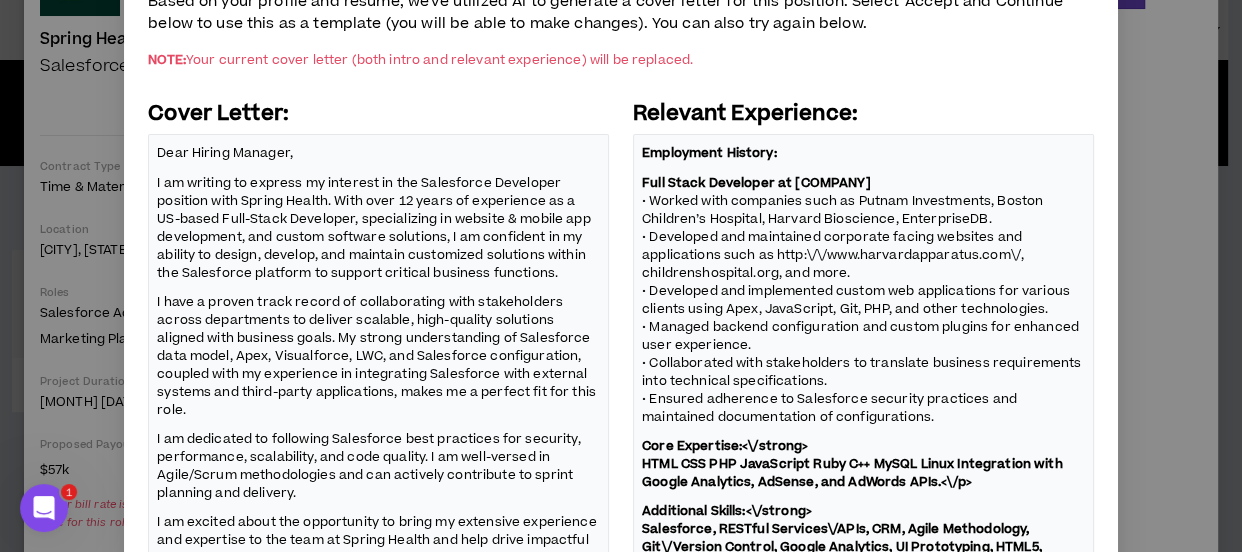 scroll, scrollTop: 361, scrollLeft: 0, axis: vertical 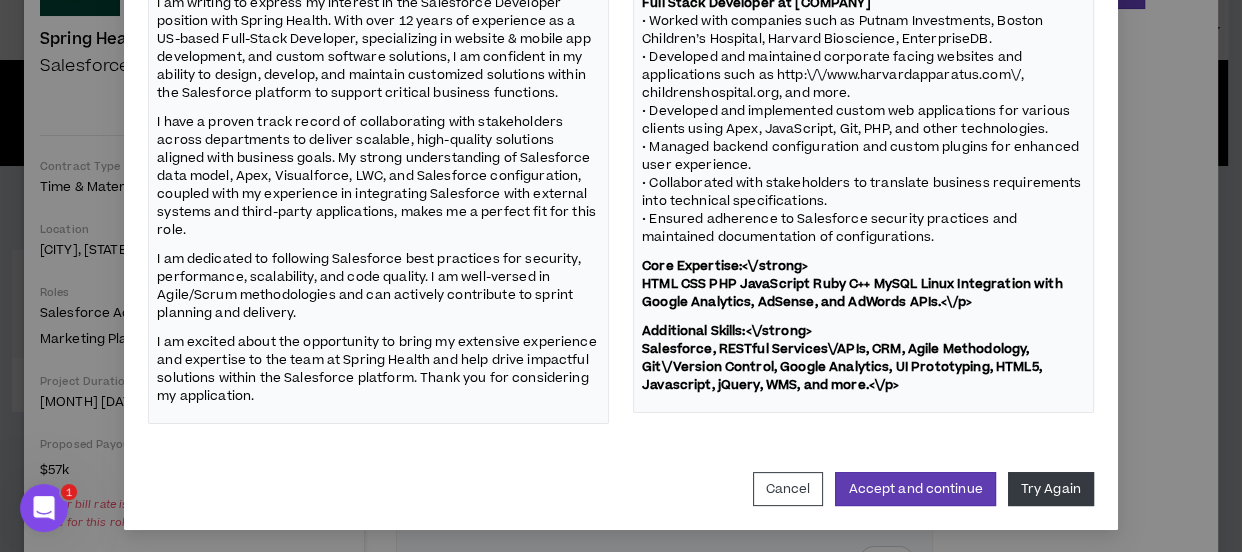 click on "Cancel" at bounding box center [788, 489] 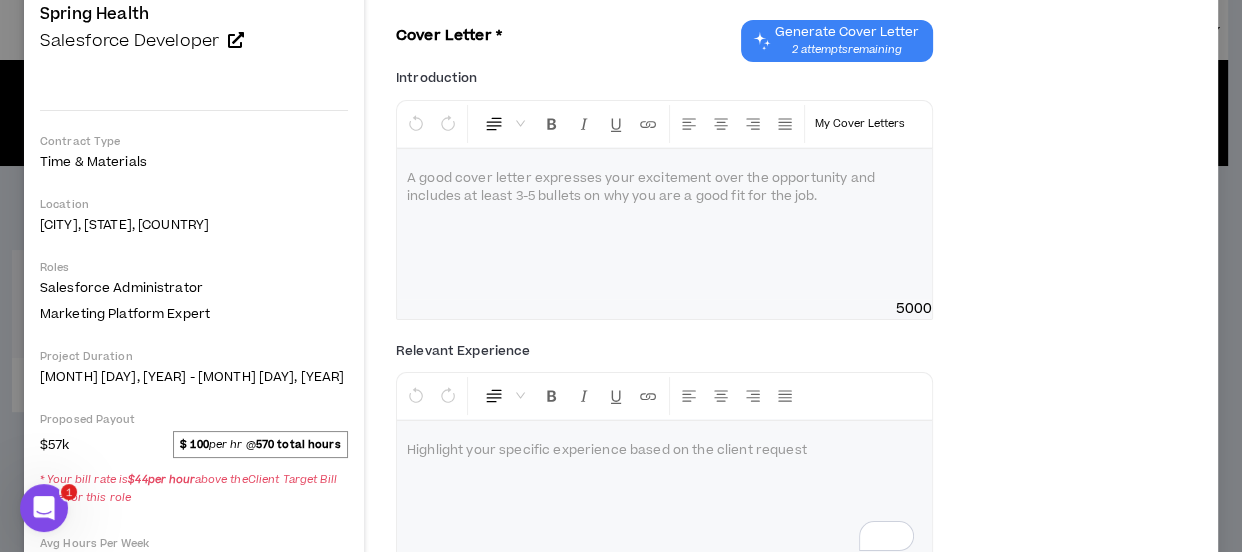 scroll, scrollTop: 189, scrollLeft: 0, axis: vertical 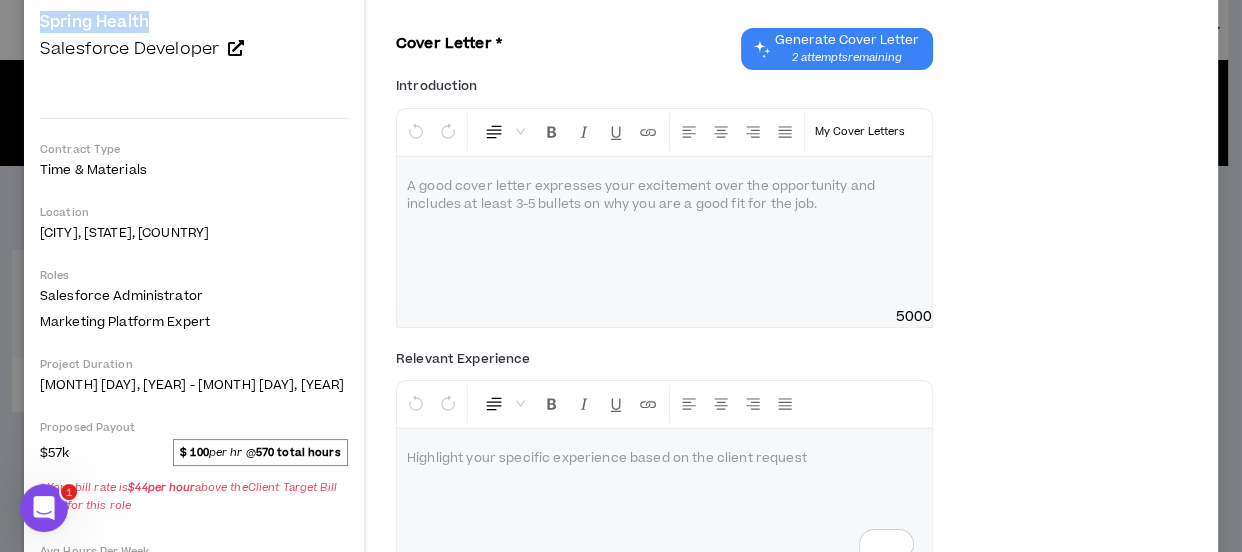 drag, startPoint x: 75, startPoint y: 9, endPoint x: 42, endPoint y: 19, distance: 34.48188 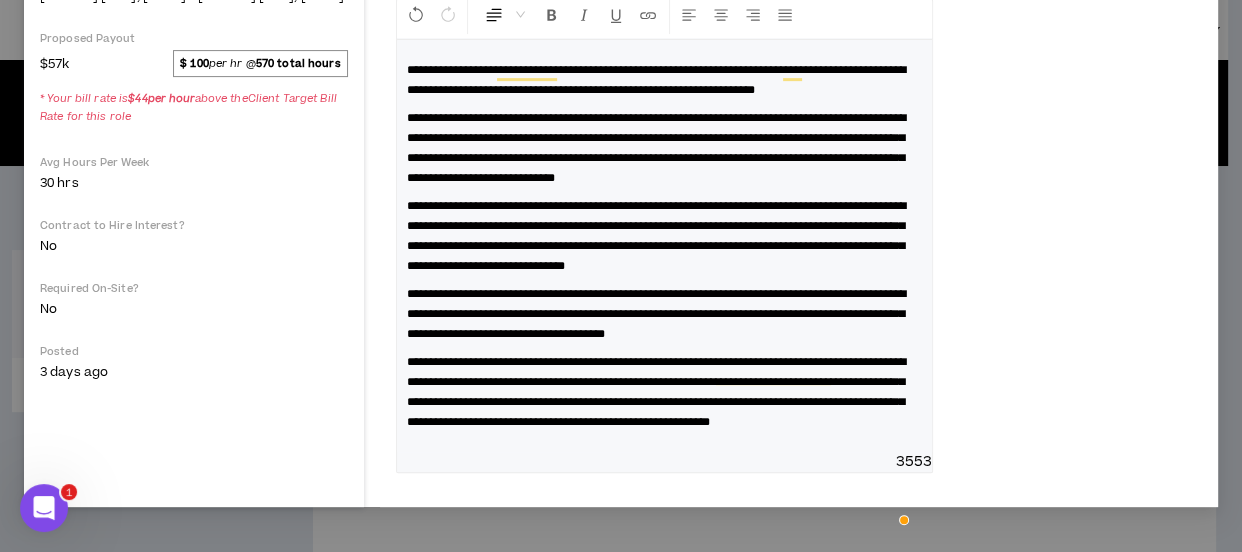 scroll, scrollTop: 541, scrollLeft: 0, axis: vertical 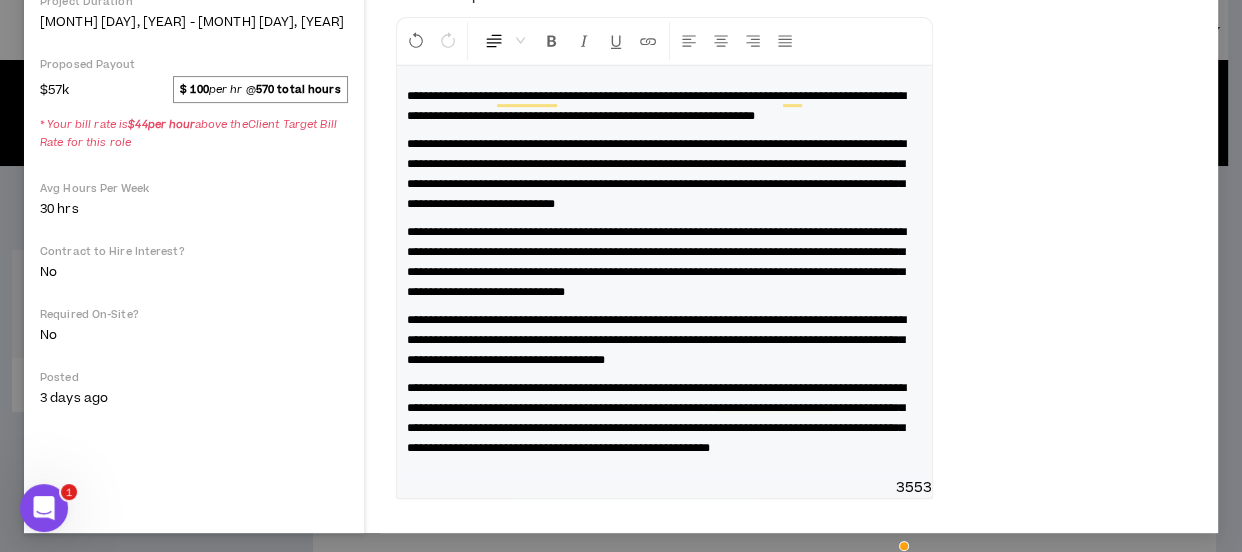 click on "**********" at bounding box center [656, 262] 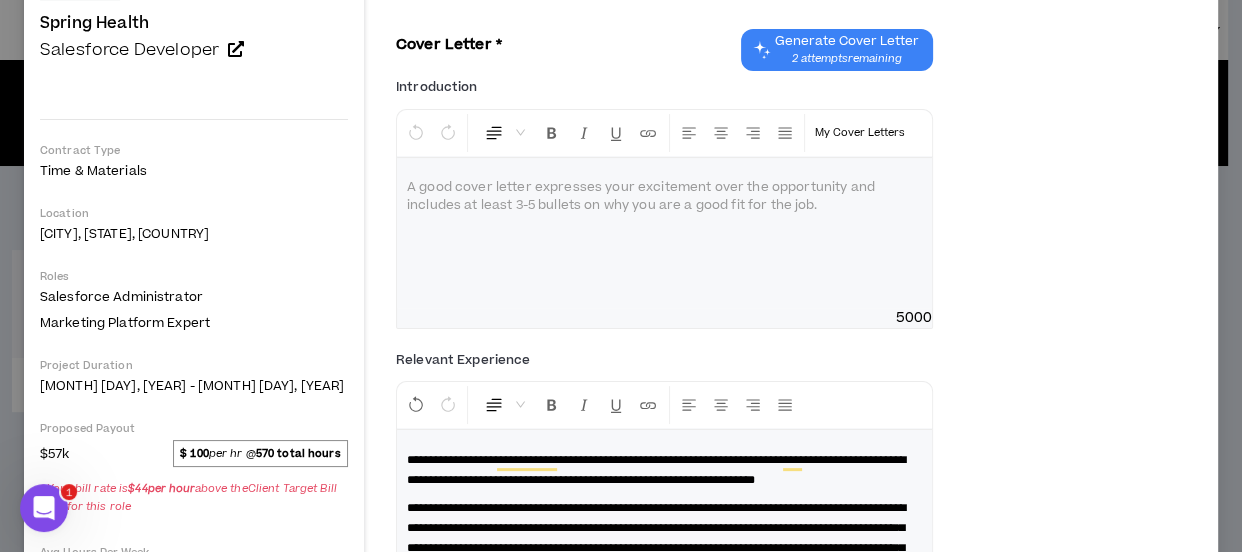 click at bounding box center [664, 233] 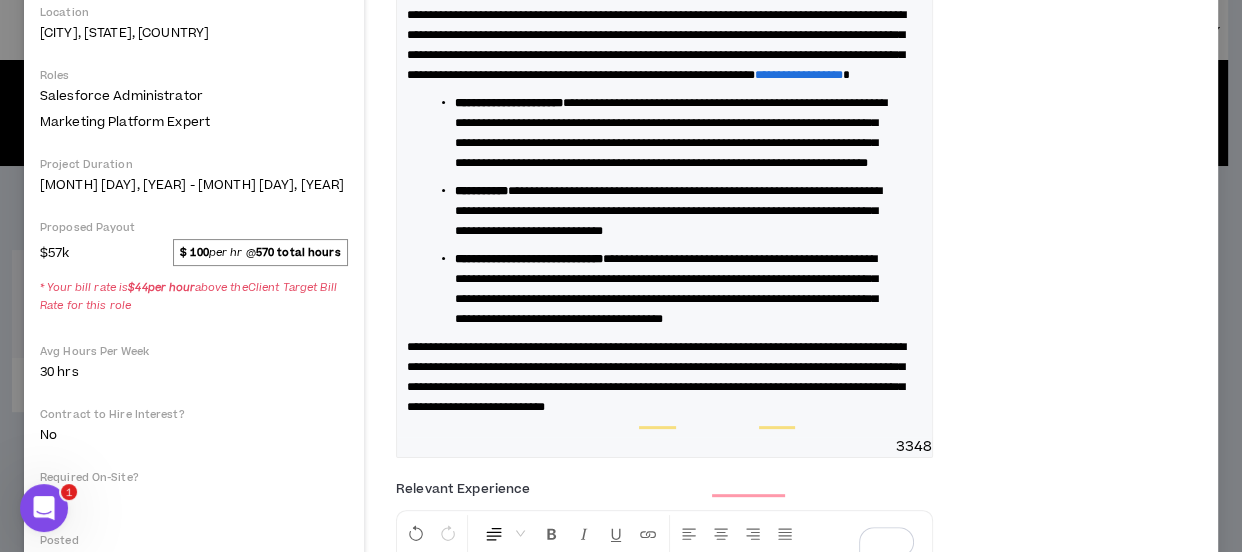 scroll, scrollTop: 287, scrollLeft: 0, axis: vertical 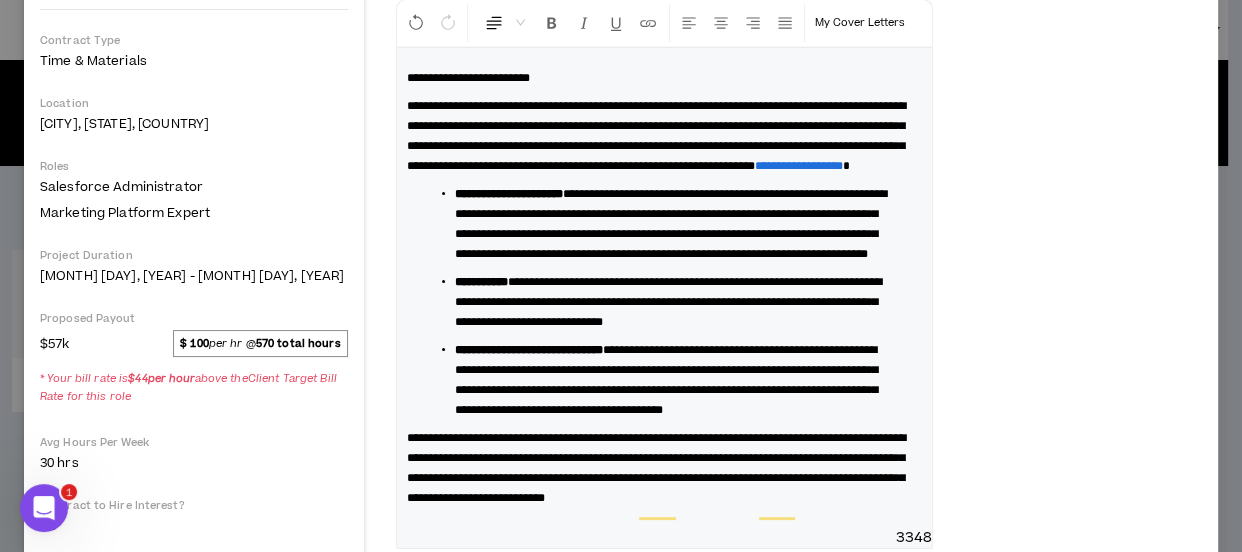click on "**********" at bounding box center [656, 136] 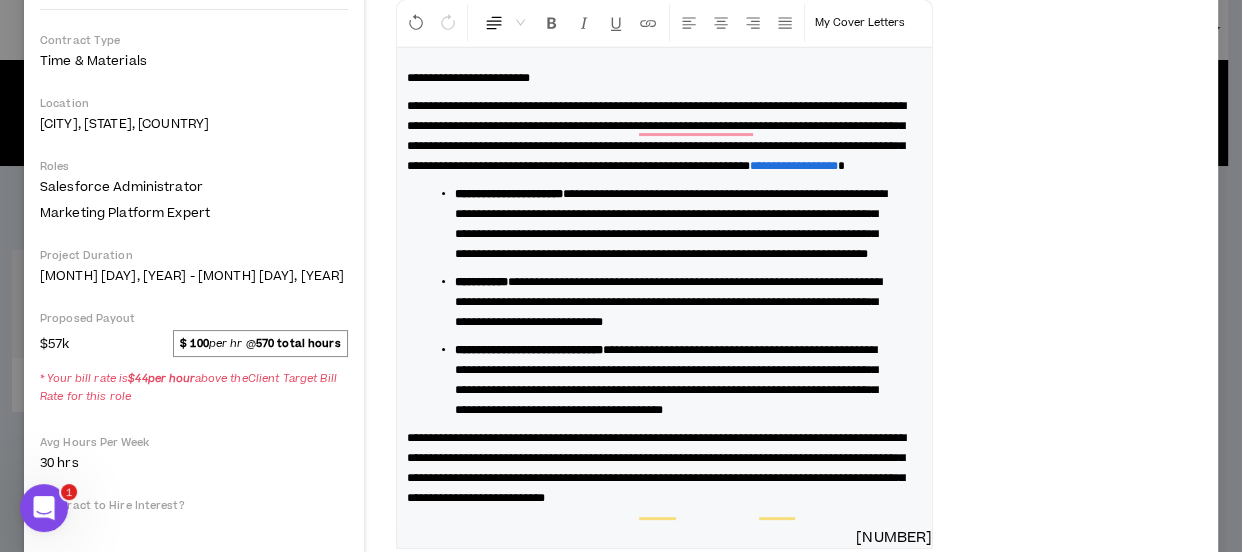 type 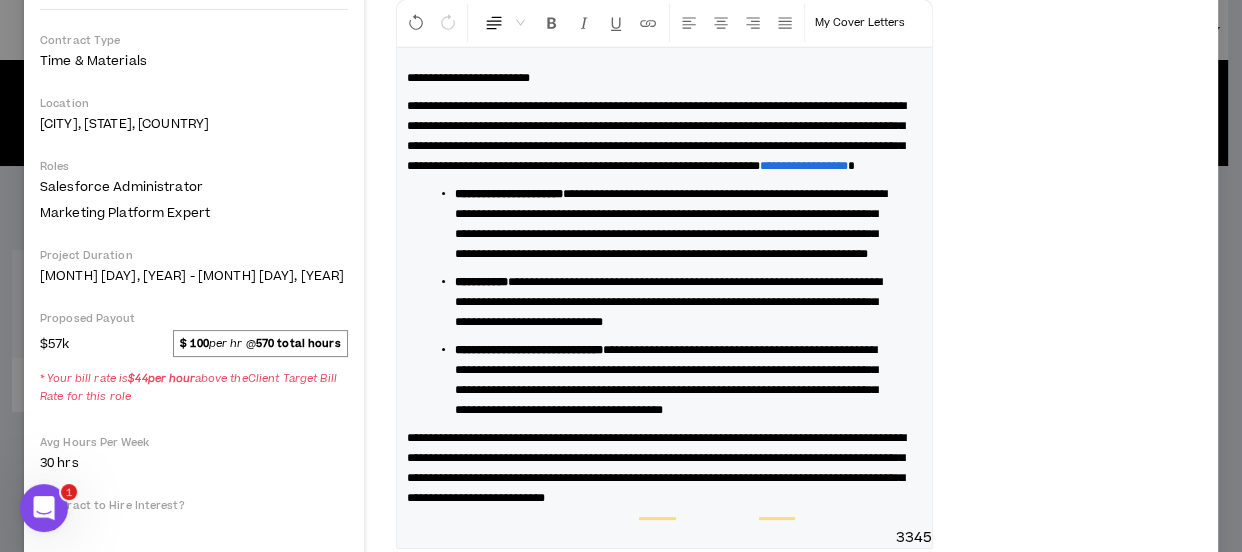 click on "**********" at bounding box center (656, 136) 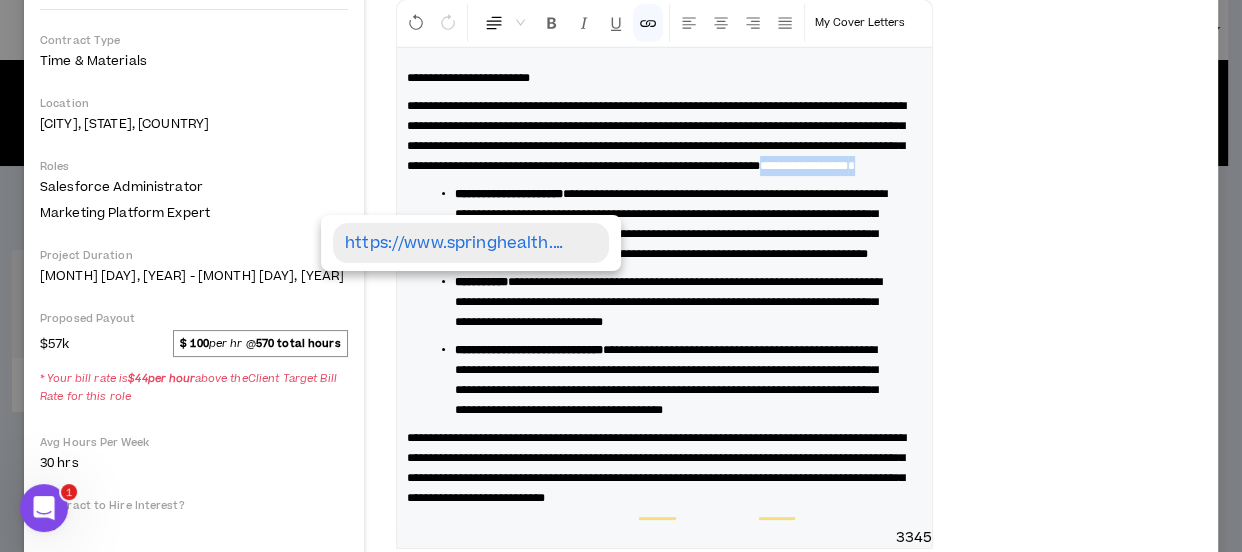 drag, startPoint x: 503, startPoint y: 201, endPoint x: 358, endPoint y: 203, distance: 145.0138 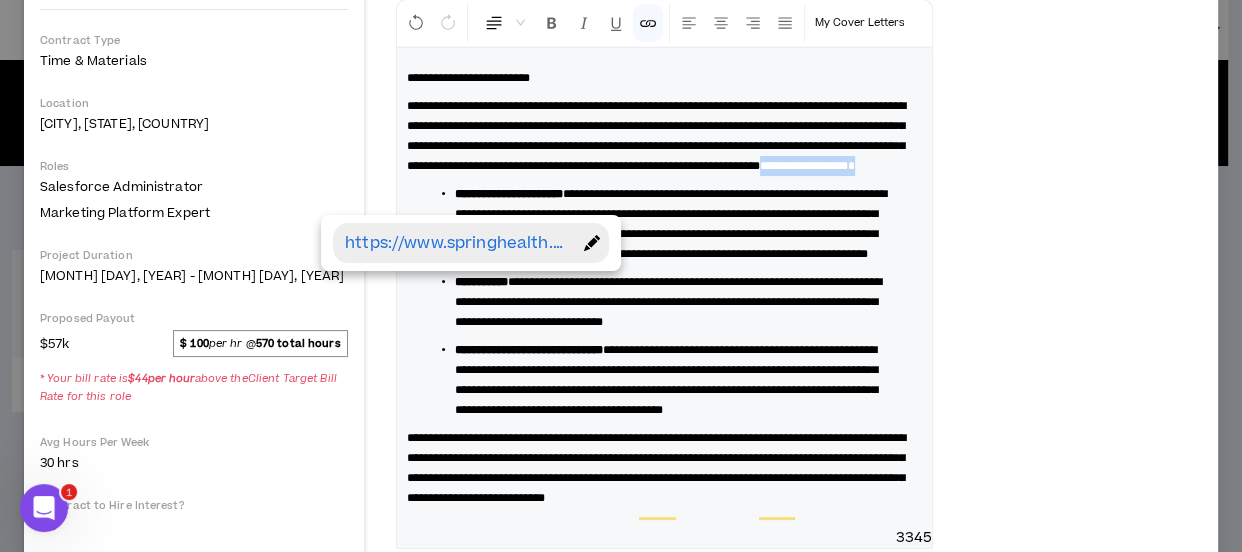 click on "[COMPANY] Salesforce Developer Hide Details Contract Type Time & Materials Location New York, New York, United States Roles Salesforce Administrator Marketing Platform Expert Project Duration [DATE] - [DATE] Proposed Payout $[NUMBER]k $[NUMBER] per hr @ [NUMBER] total hours * Your bill rate is $ [NUMBER] per hour above the Client Target Bill Rate for this role Avg Hours Per Week [NUMBER] hrs Contract to Hire Interest? No Required On-Site? No Posted [NUMBER] days ago Hide Details [COMPANY] Salesforce Developer Contract Type Time & Materials Location New York, New York, United States Roles Salesforce Administrator Marketing Platform Expert Project Duration [DATE] - [DATE] Proposed Payout $[NUMBER]k $[NUMBER] per hr @ [NUMBER] total hours * Your bill rate is $ [NUMBER] per hour above the Client Target Bill Rate for this role Avg Hours Per Week [NUMBER] hrs Contract to Hire Interest? No Required On-Site? No Posted [NUMBER] days ago My Match Score [NUMBER] Cover Letter [NUMBER] attempts" at bounding box center (621, 454) 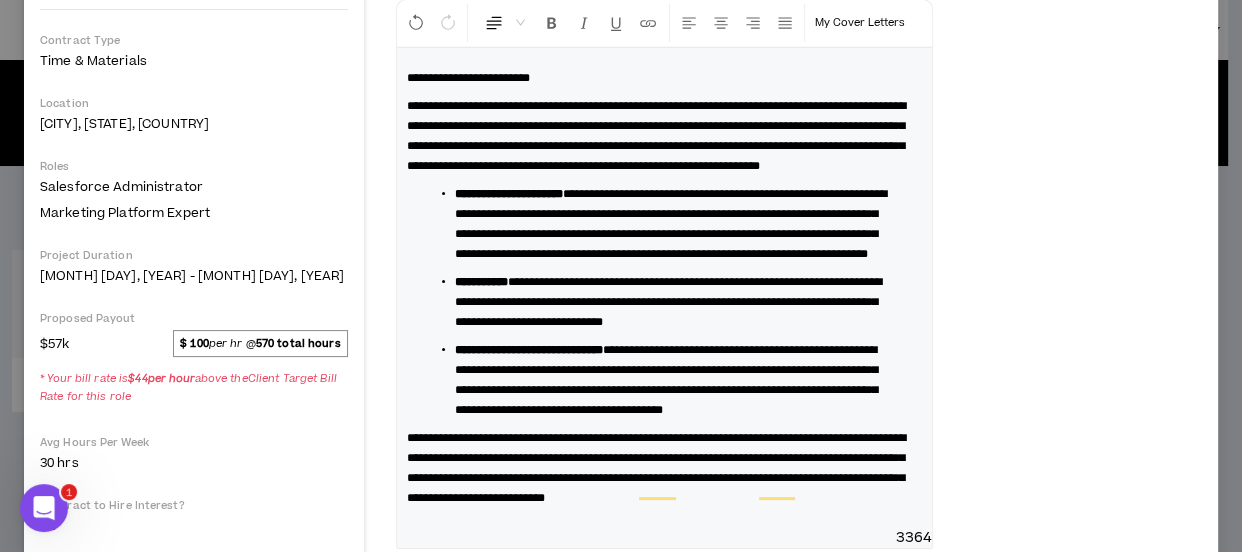 scroll, scrollTop: 378, scrollLeft: 0, axis: vertical 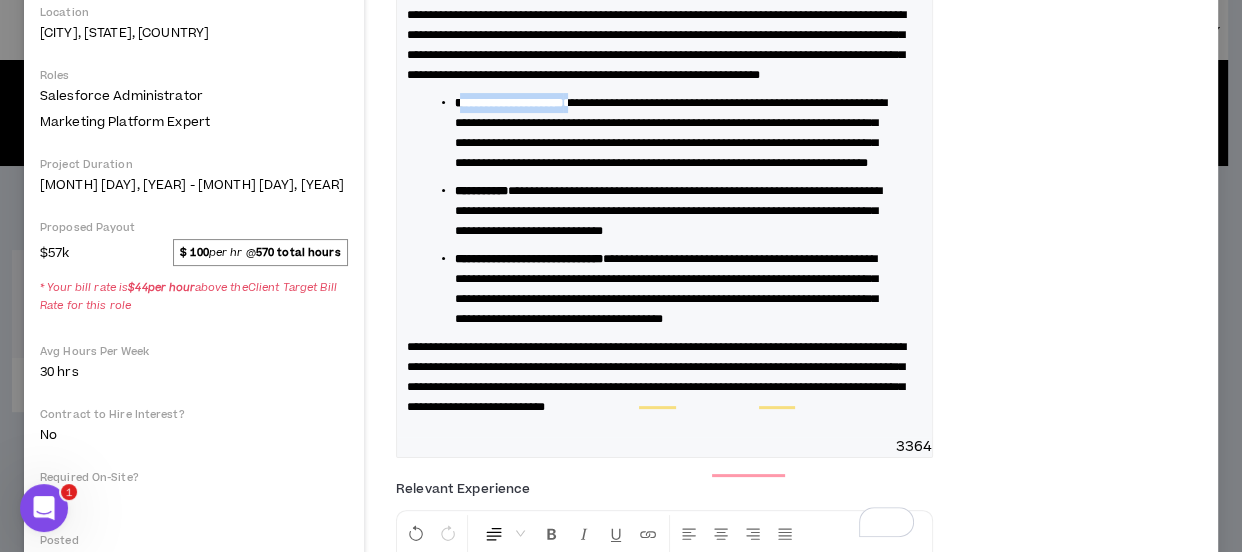 drag, startPoint x: 596, startPoint y: 123, endPoint x: 460, endPoint y: 126, distance: 136.03308 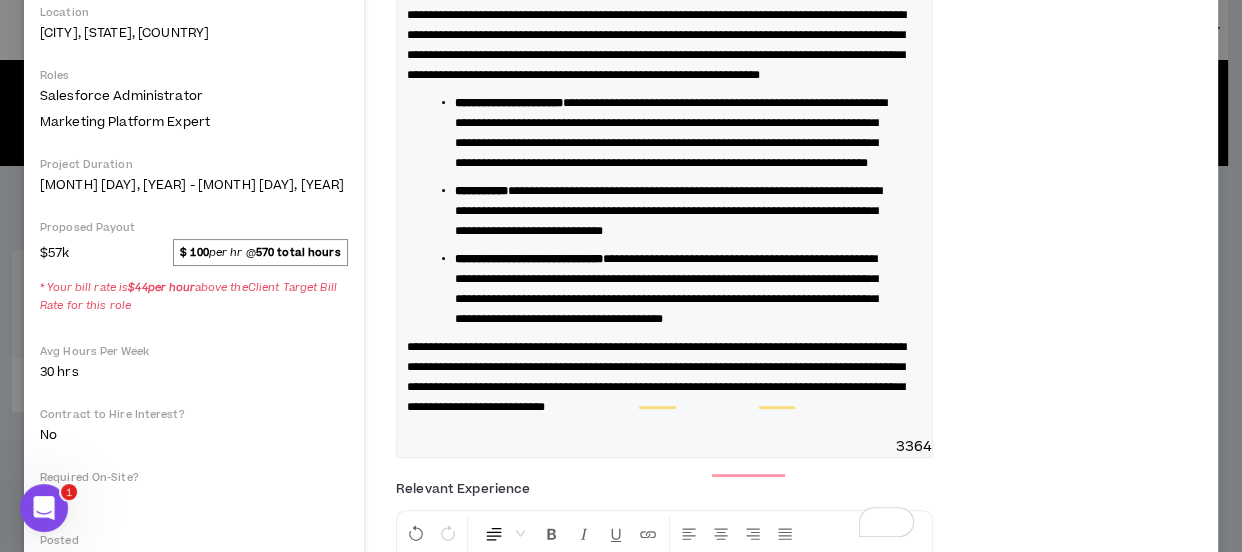 click on "**********" at bounding box center [671, 133] 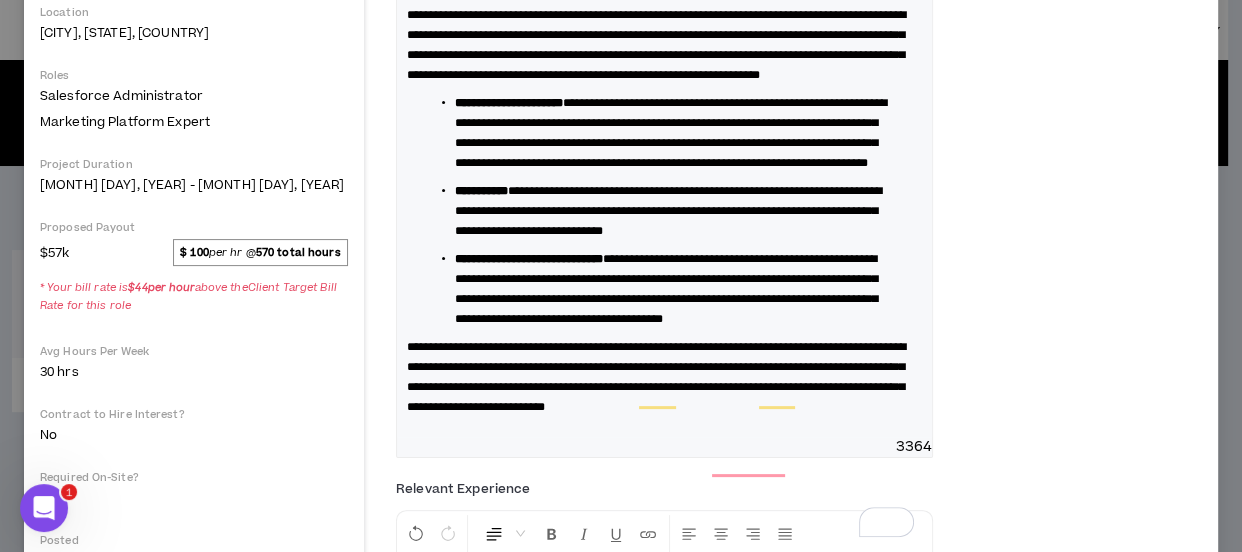 click on "**********" at bounding box center [671, 133] 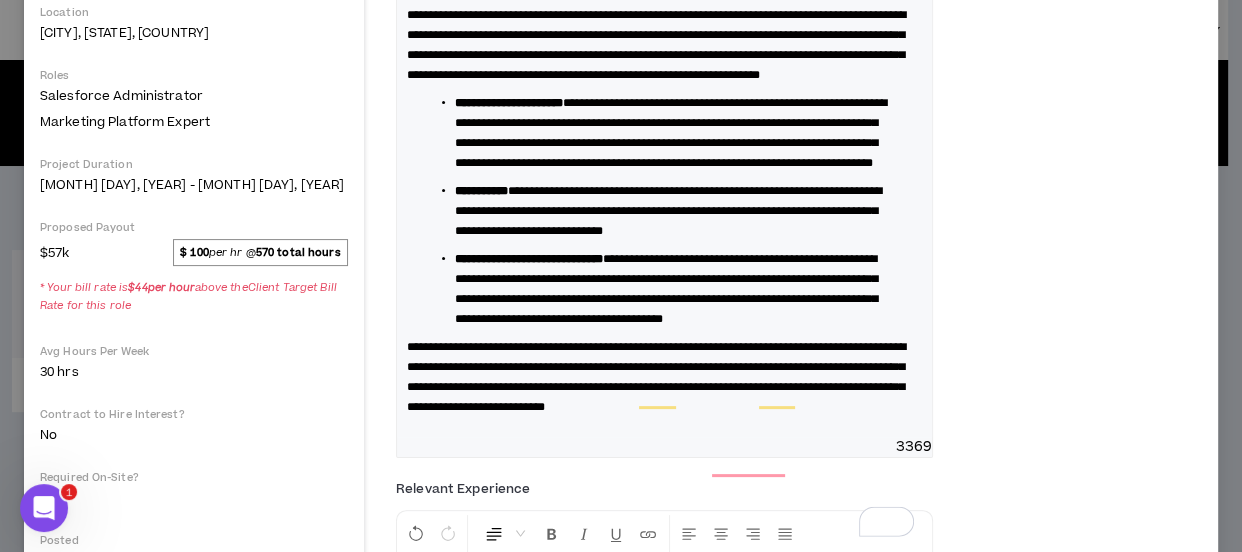 click on "**********" at bounding box center [671, 133] 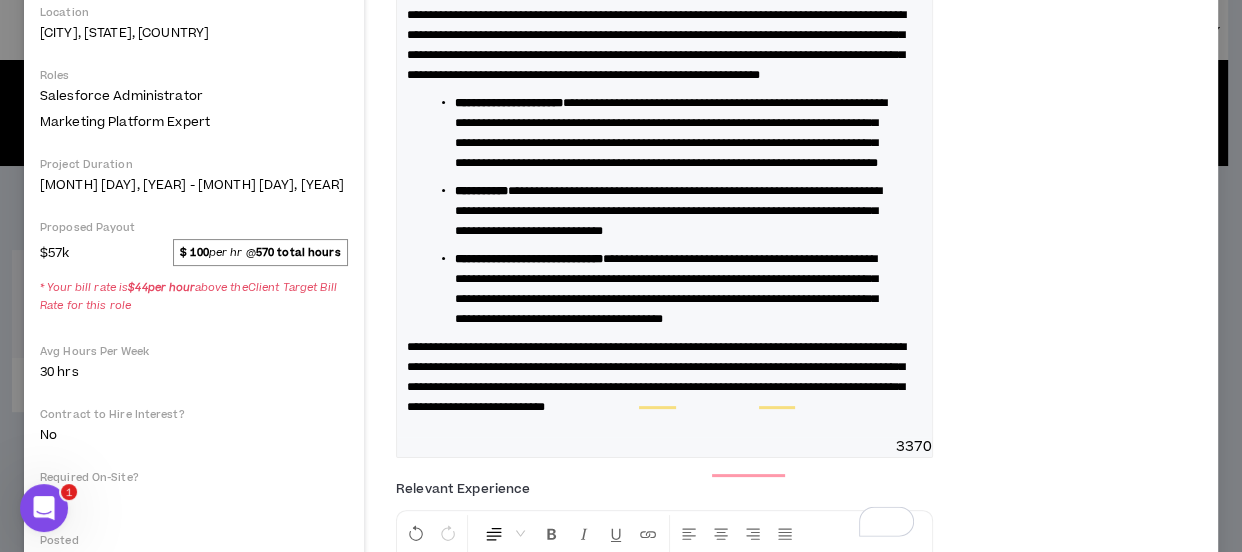 click on "**********" at bounding box center (668, 211) 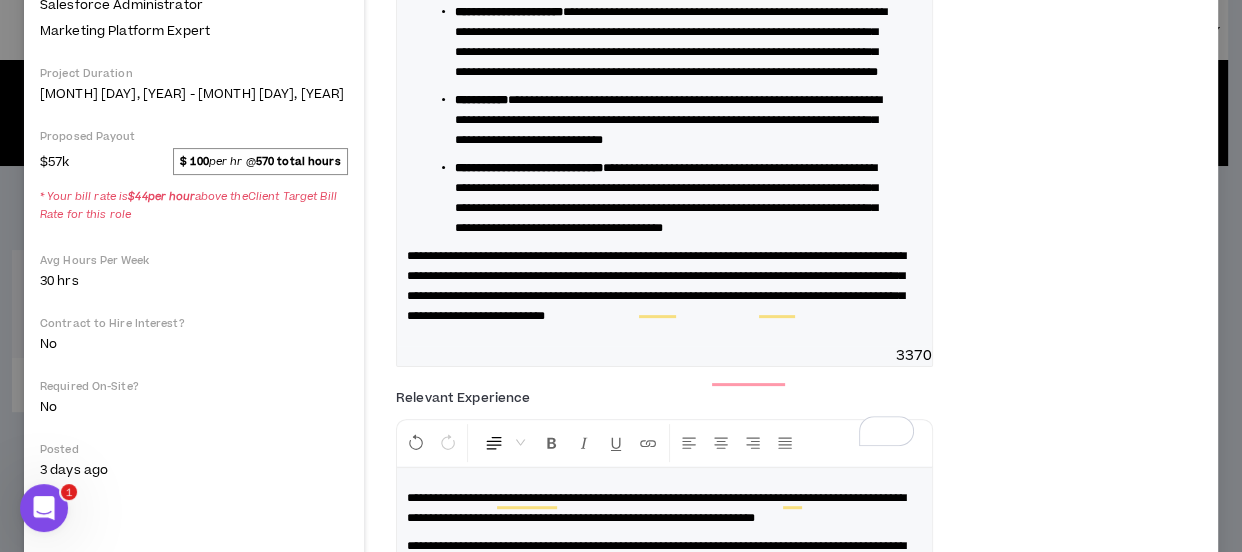 click on "**********" at bounding box center [668, 120] 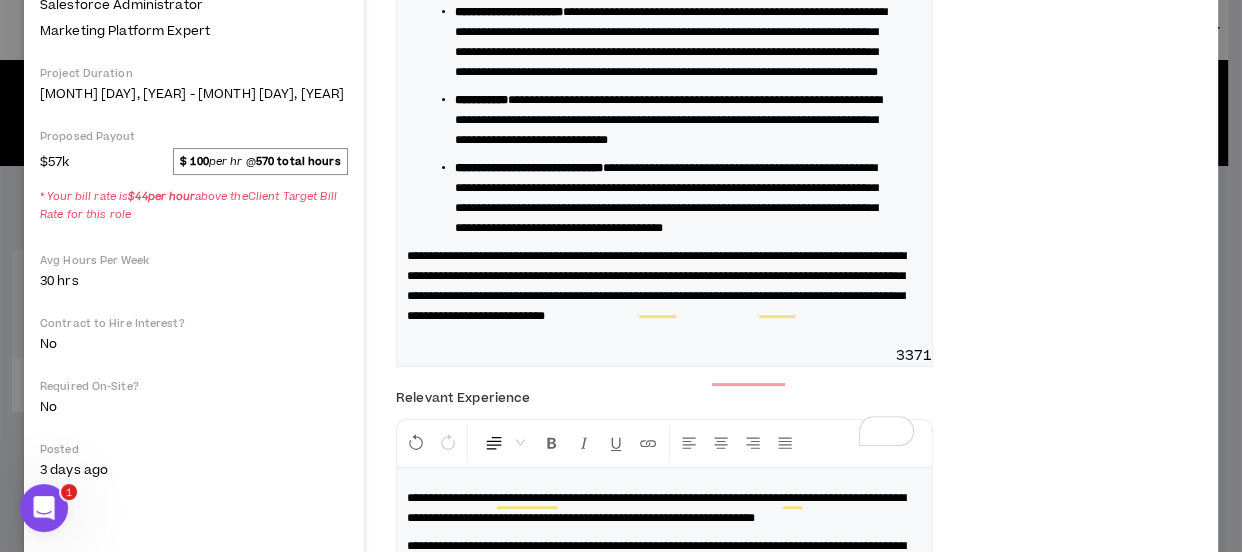 scroll, scrollTop: 560, scrollLeft: 0, axis: vertical 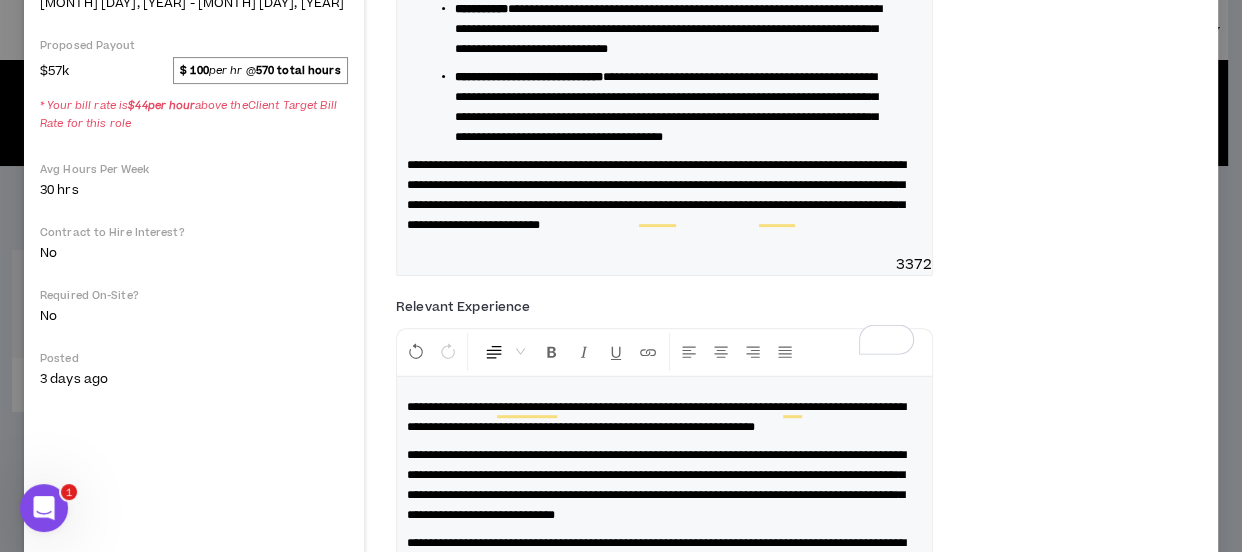 click on "**********" at bounding box center (656, 195) 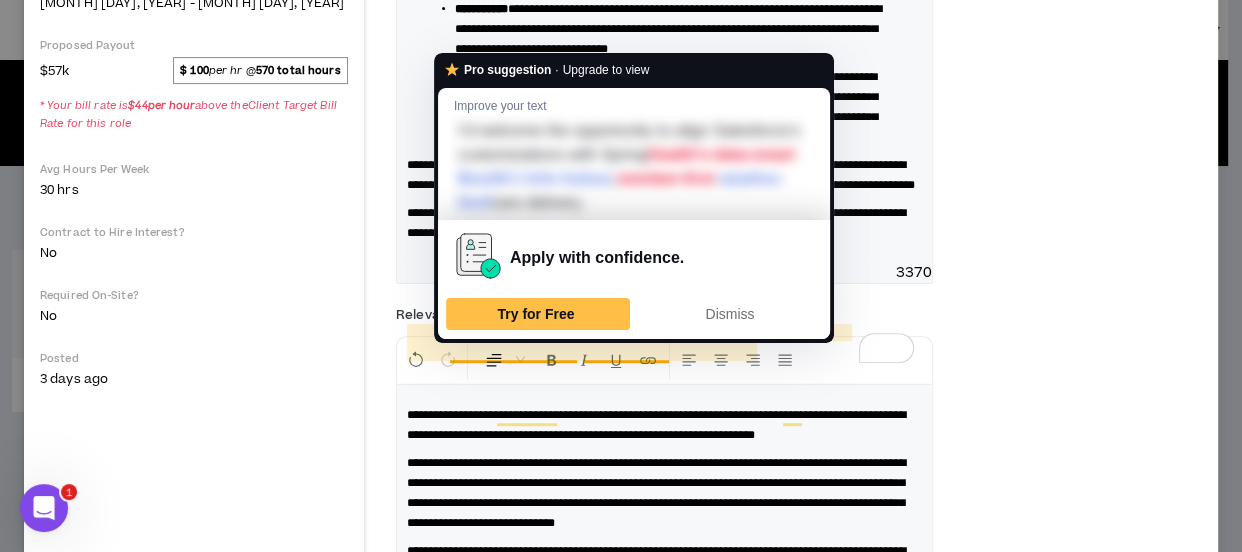 click on "**********" at bounding box center (664, 223) 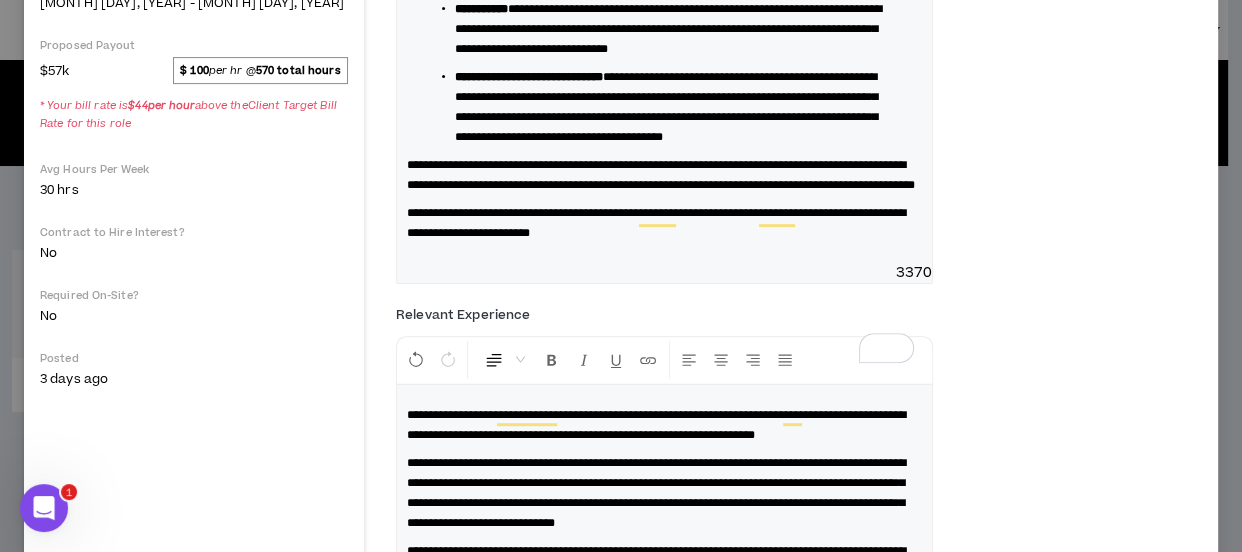 click on "**********" at bounding box center [666, 107] 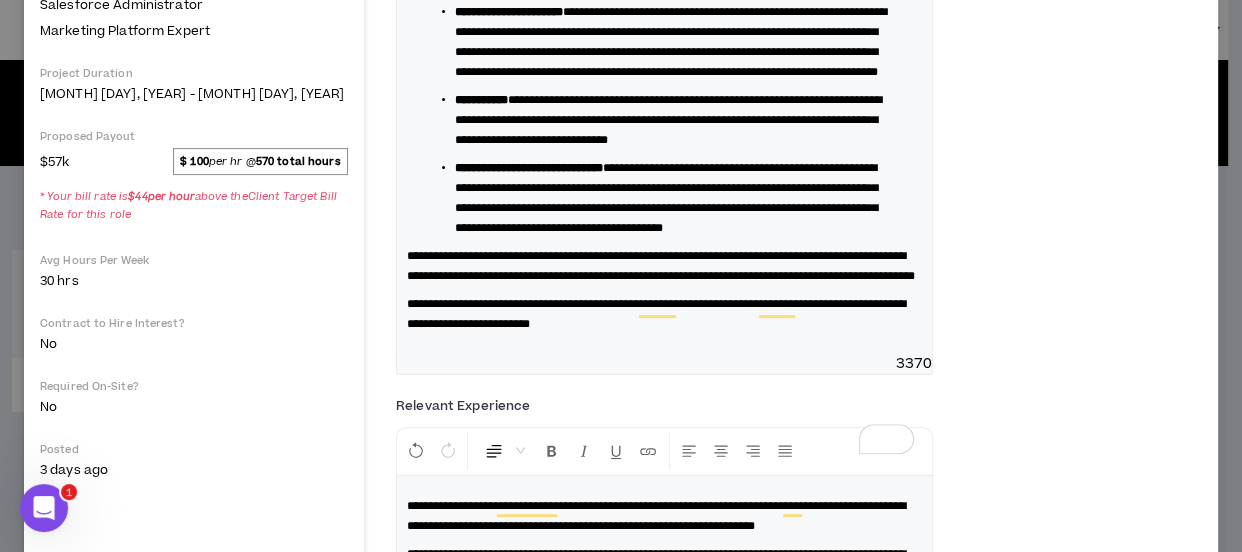click on "**********" at bounding box center [672, 198] 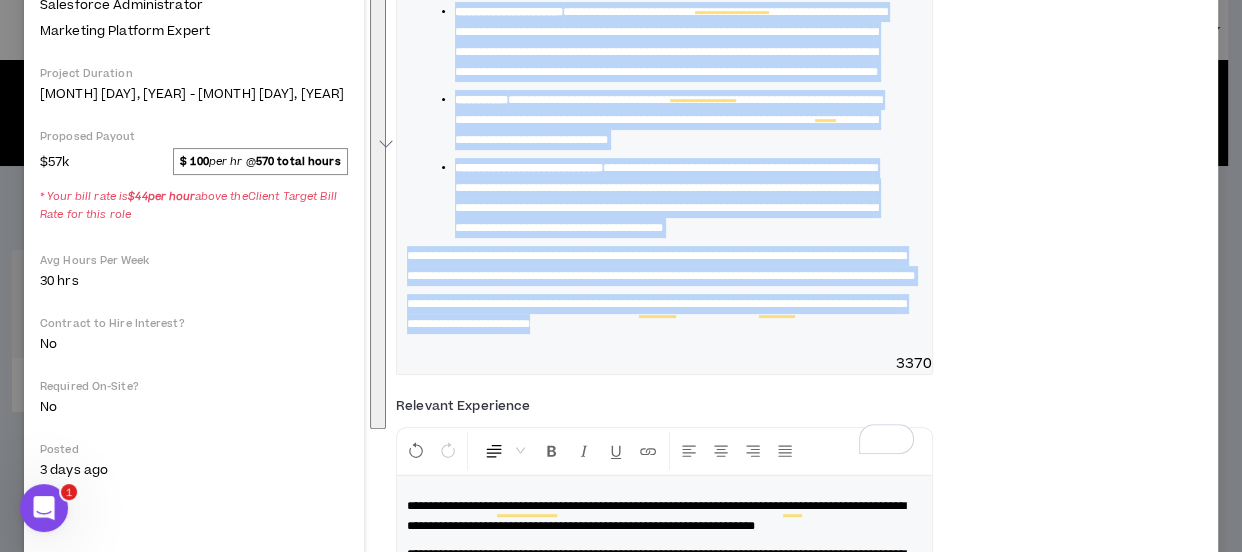 copy on "**********" 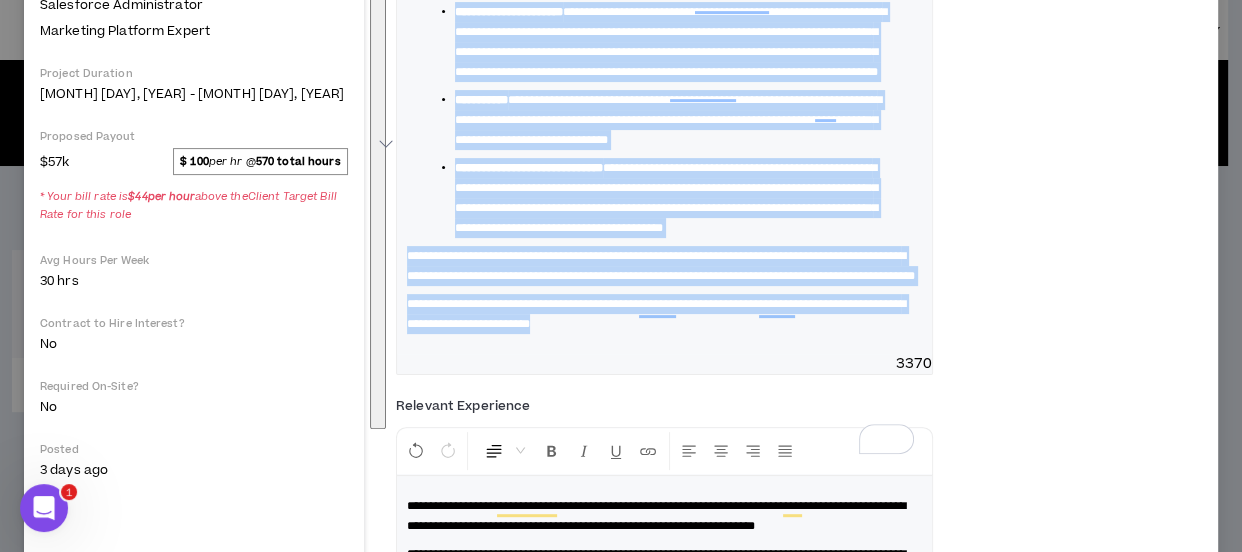 click on "**********" at bounding box center [799, 84] 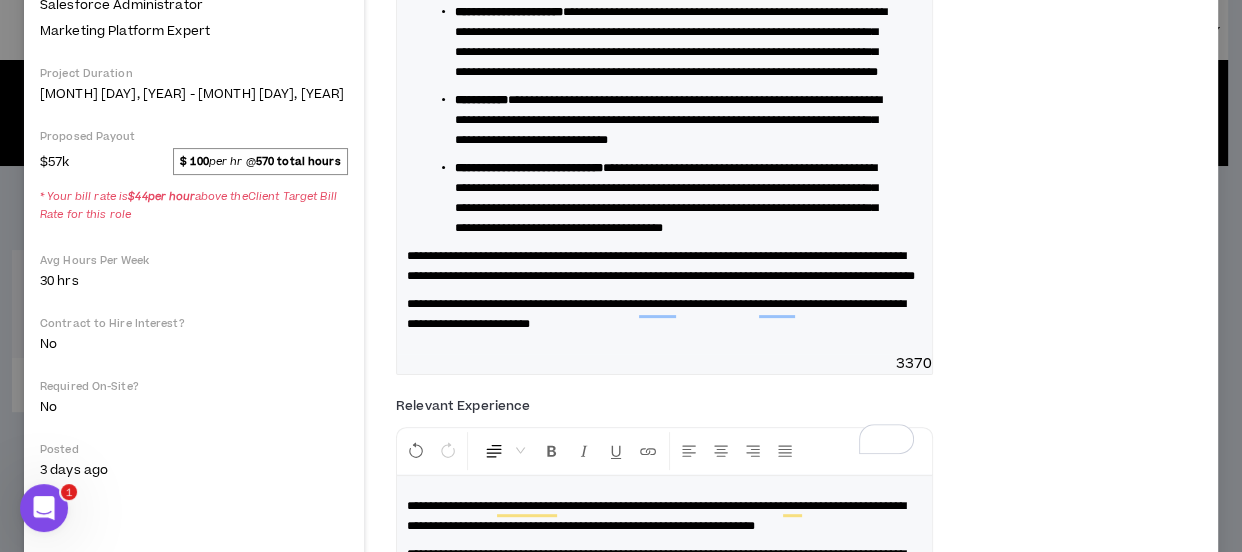 drag, startPoint x: 1226, startPoint y: 245, endPoint x: 1229, endPoint y: 233, distance: 12.369317 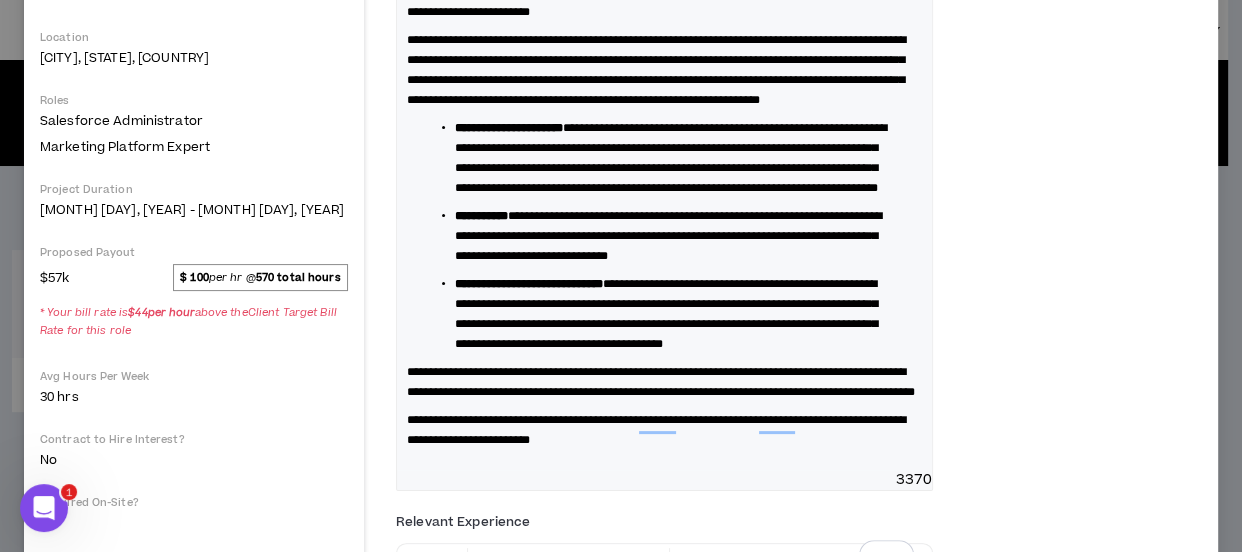 scroll, scrollTop: 347, scrollLeft: 0, axis: vertical 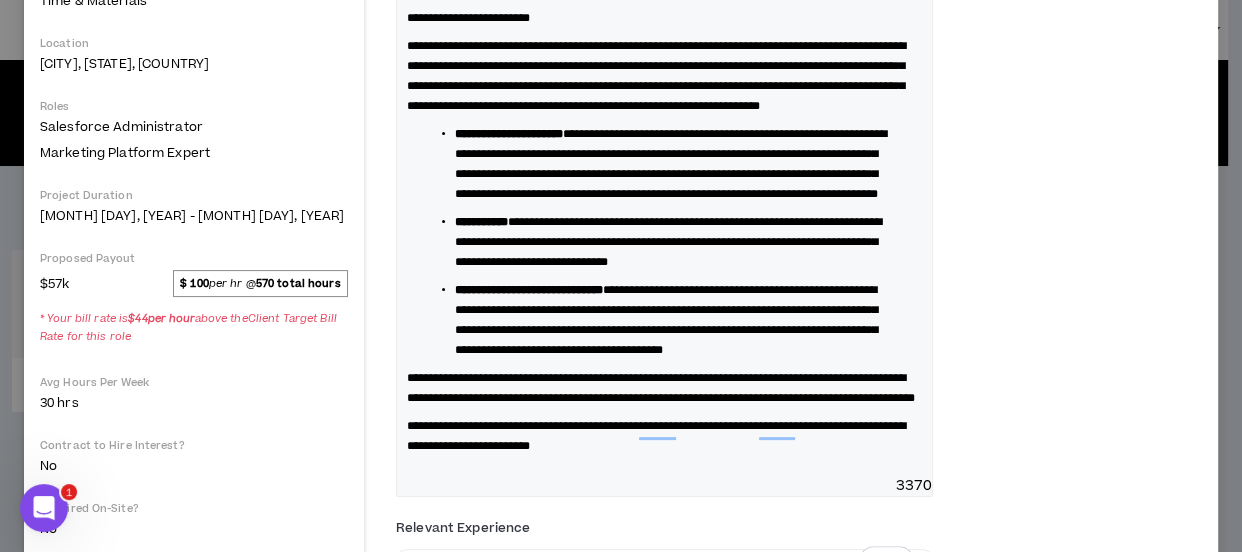 click on "**********" at bounding box center (668, 242) 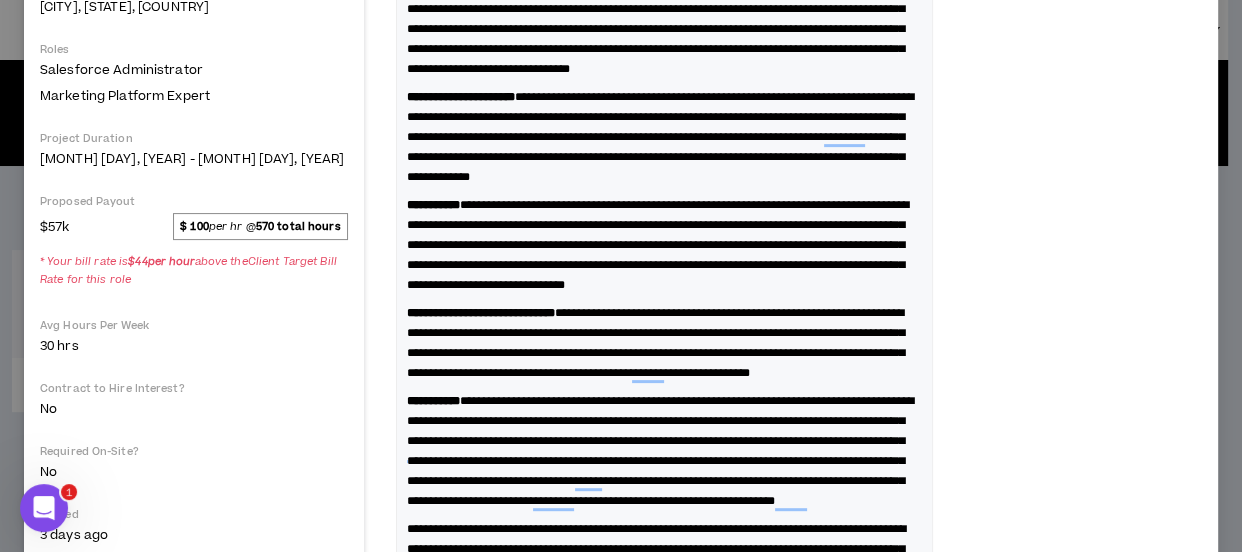 scroll, scrollTop: 495, scrollLeft: 0, axis: vertical 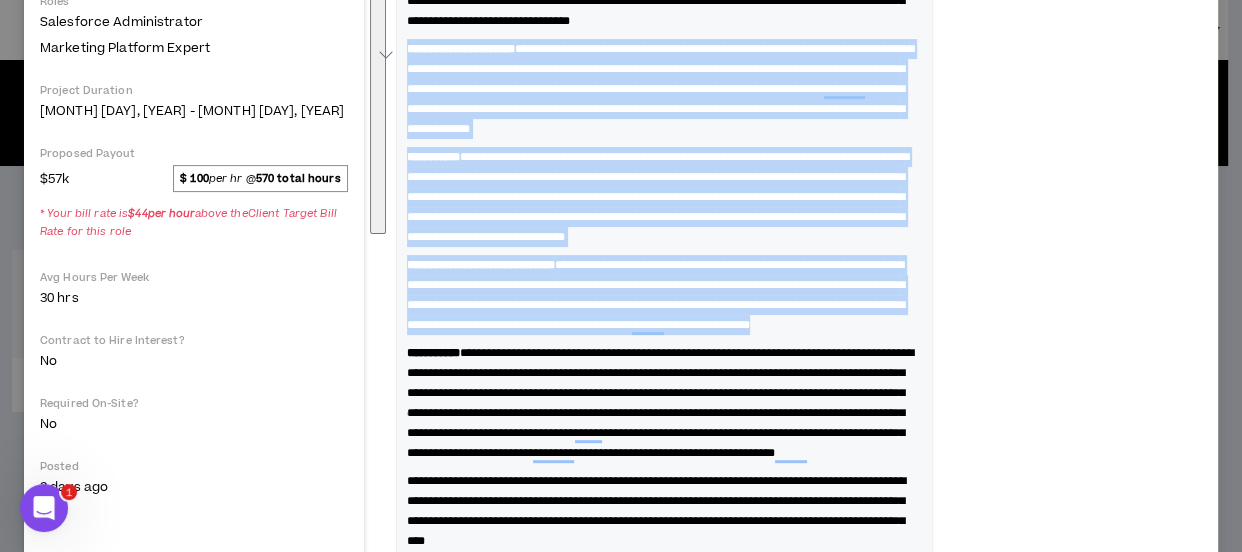 drag, startPoint x: 779, startPoint y: 333, endPoint x: 407, endPoint y: 72, distance: 454.42822 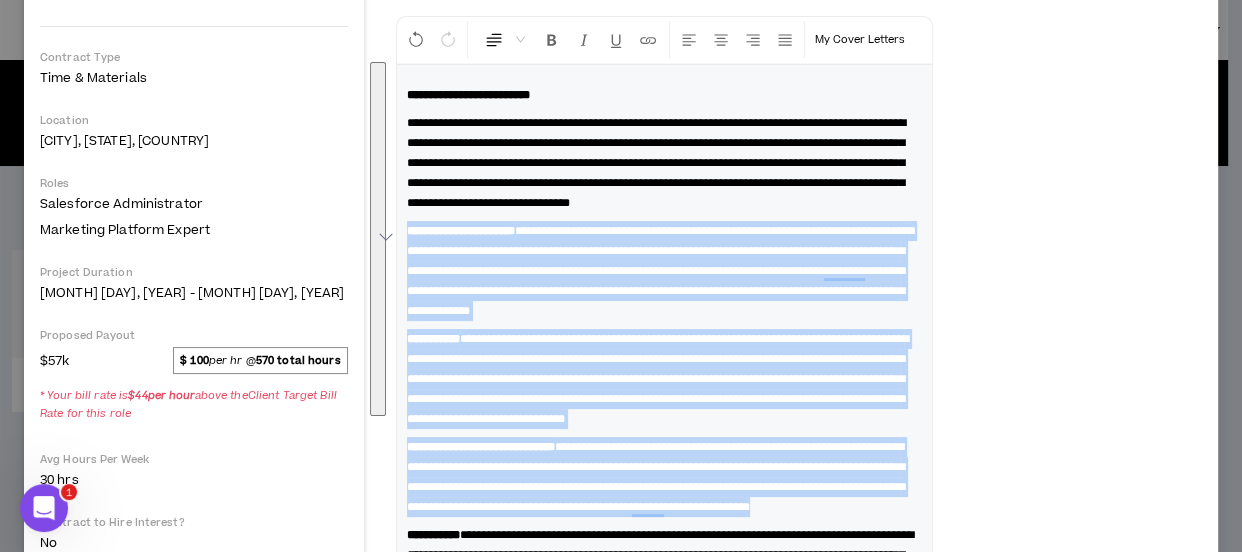 click on "Normal" at bounding box center (504, 40) 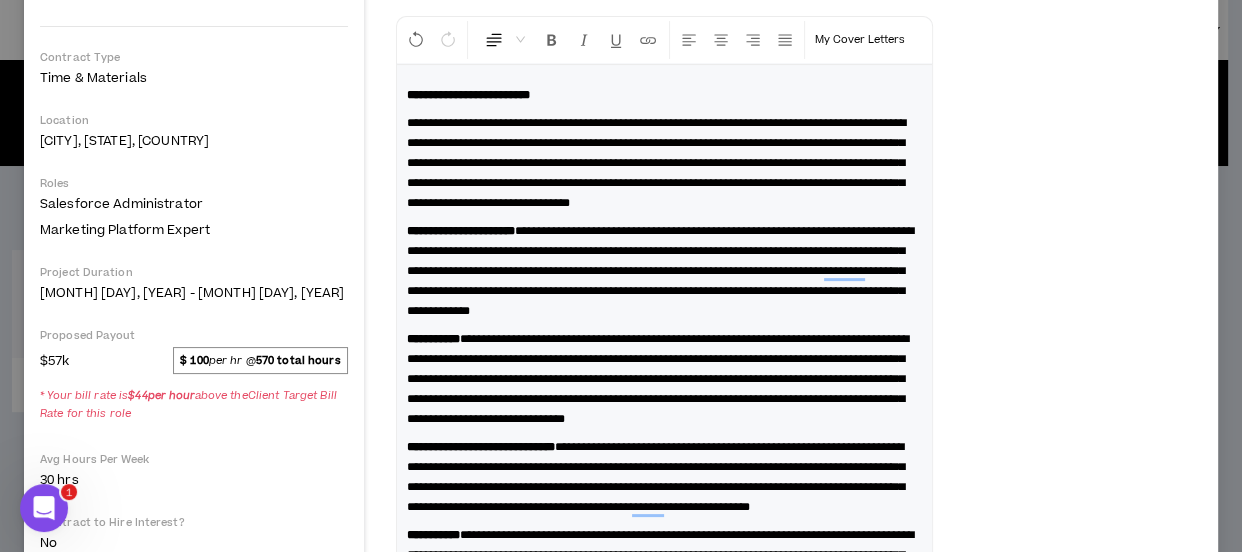 click on "Normal" at bounding box center [504, 40] 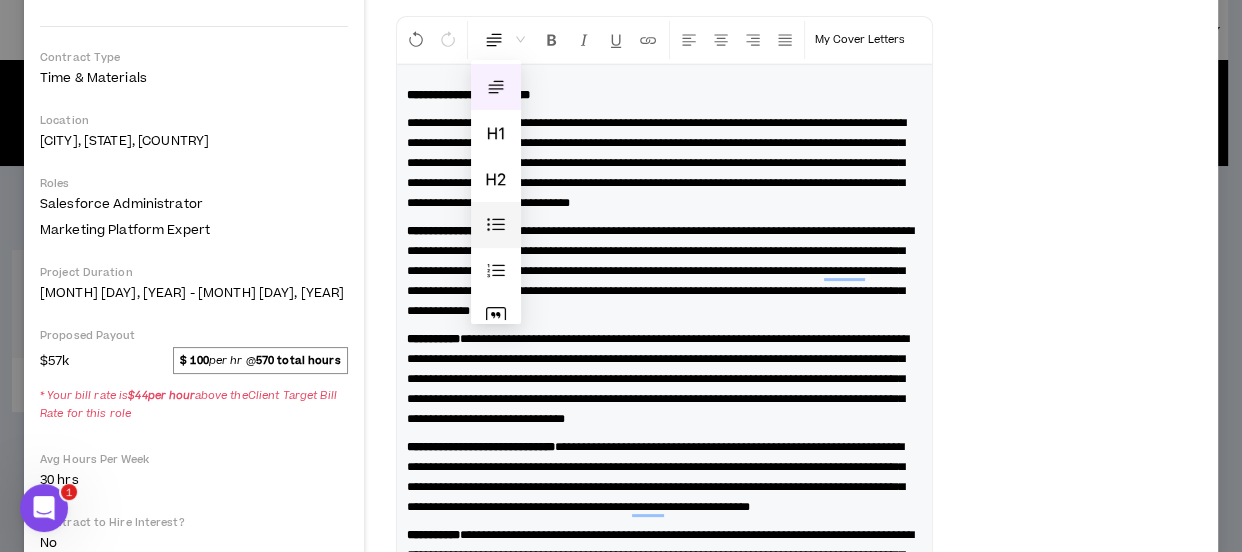 click at bounding box center (496, 225) 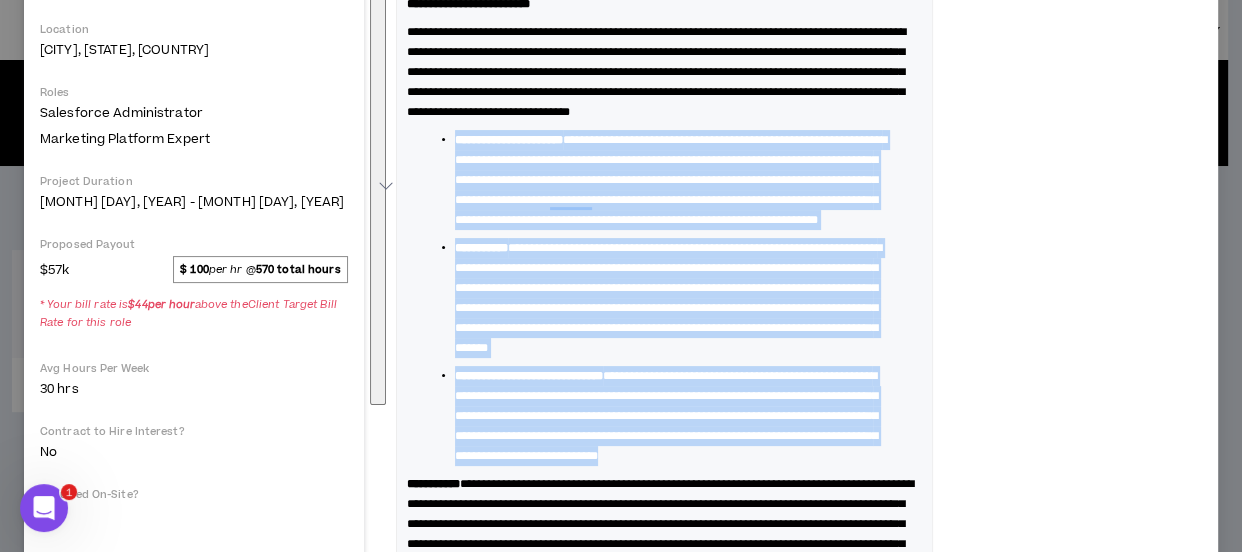 scroll, scrollTop: 452, scrollLeft: 0, axis: vertical 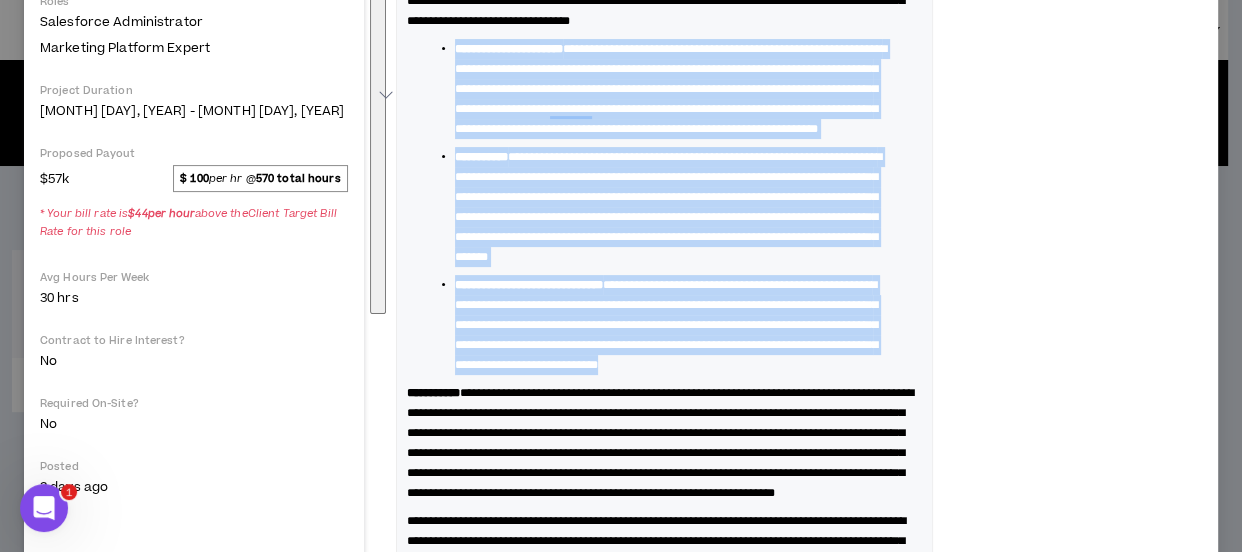 click on "**********" at bounding box center (668, 207) 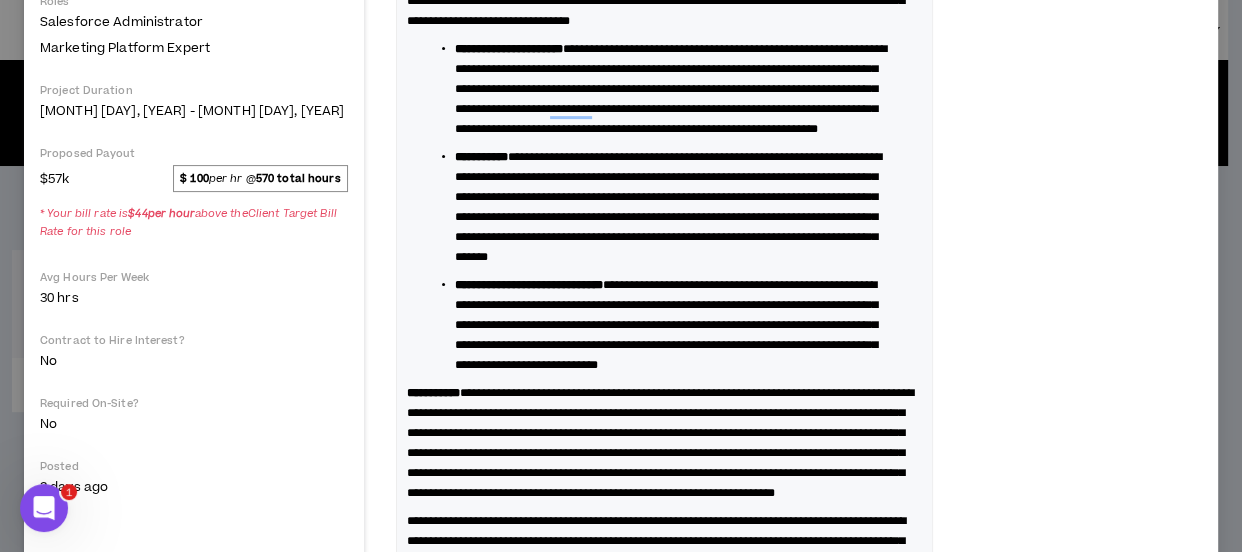 click on "**********" at bounding box center [671, 89] 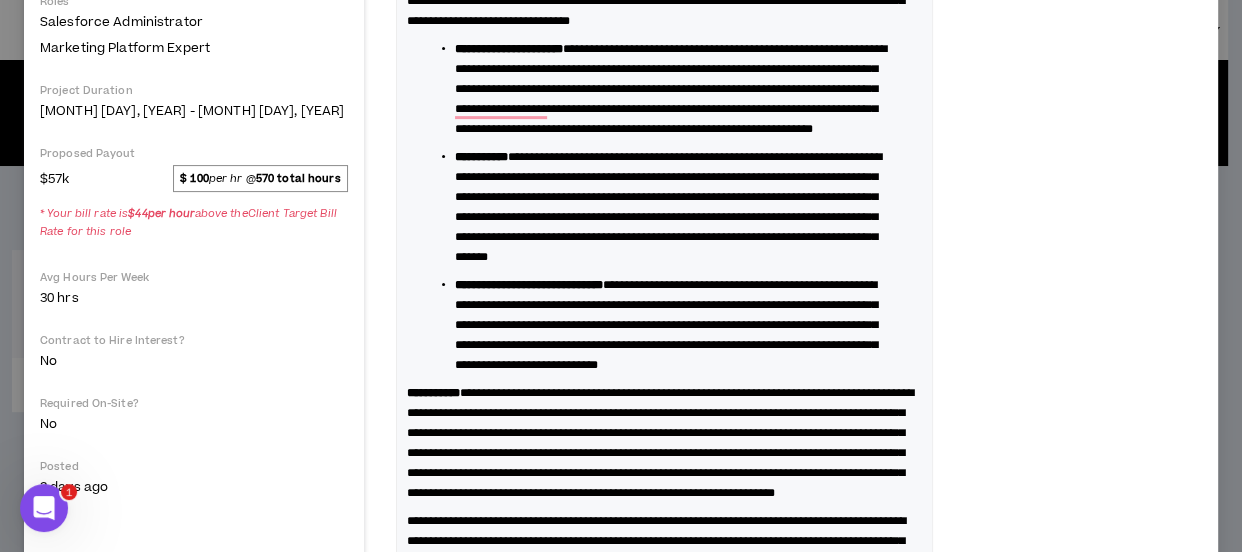 click on "**********" at bounding box center [671, 89] 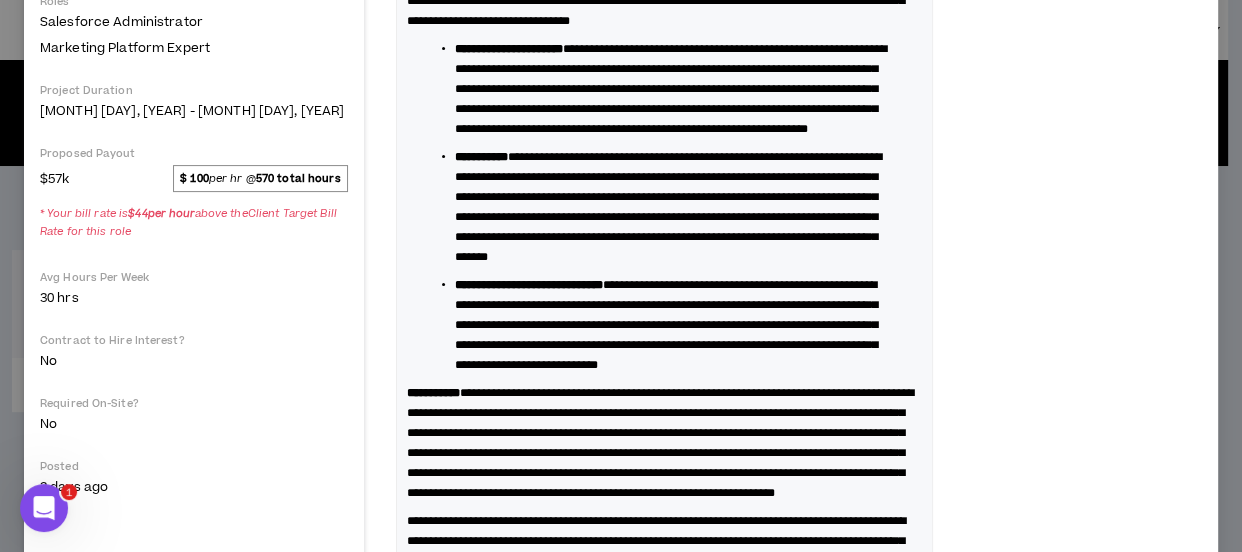 click on "**********" at bounding box center (671, 89) 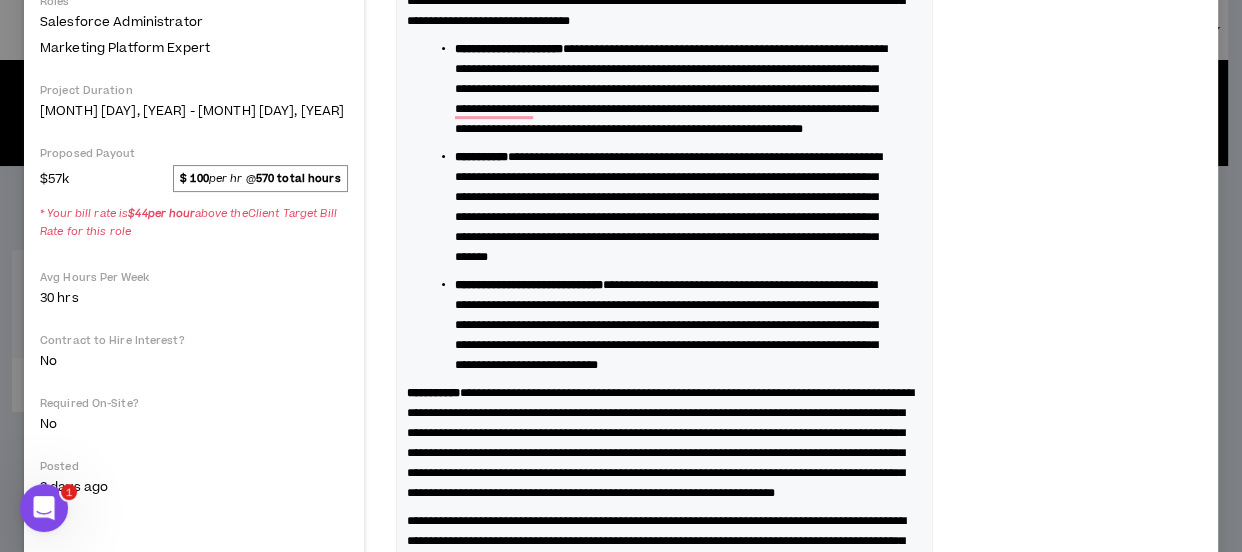 click on "**********" at bounding box center (671, 89) 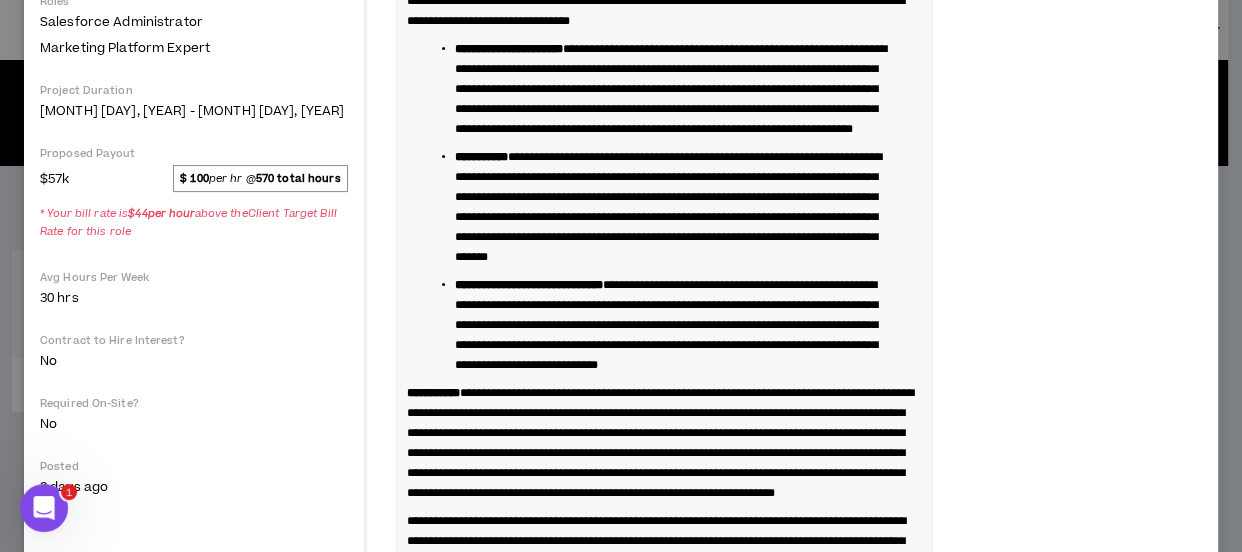 click on "**********" at bounding box center (668, 207) 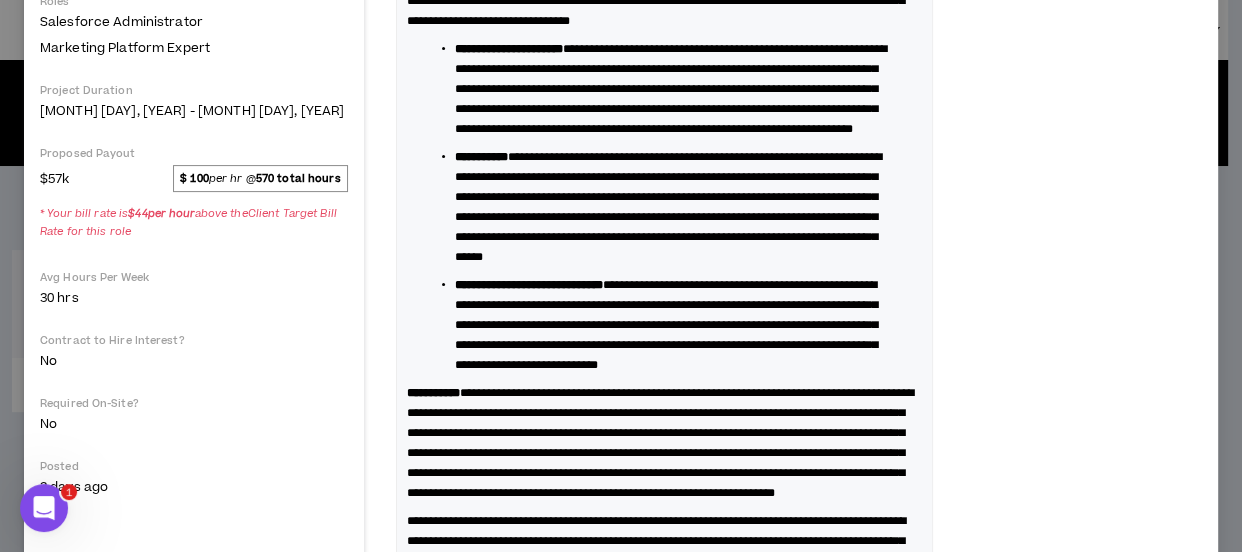 click on "**********" at bounding box center (672, 207) 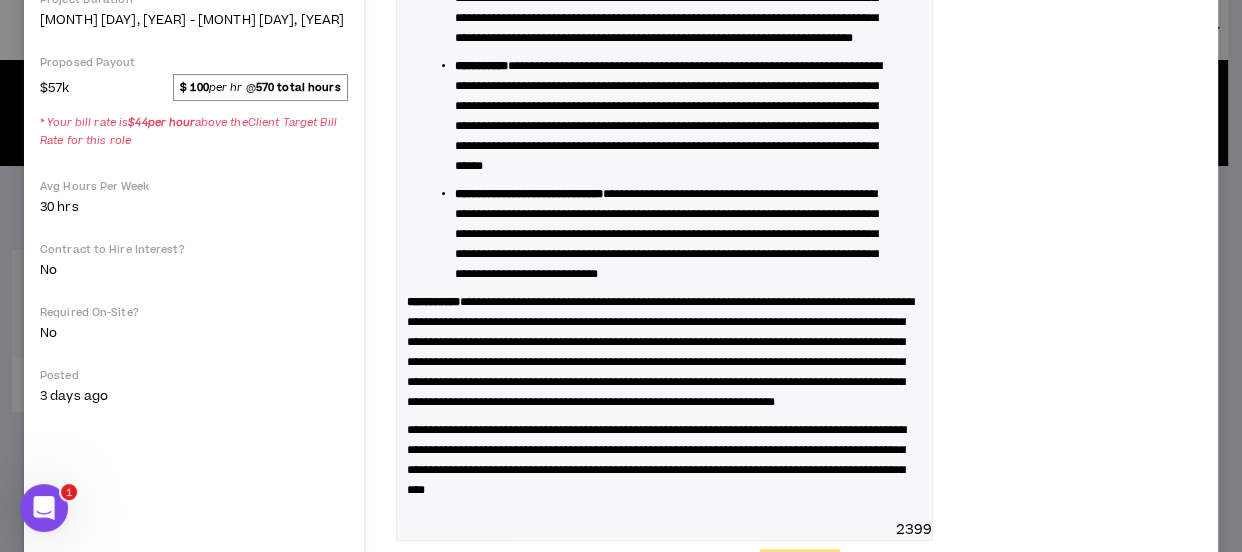 click on "**********" at bounding box center (666, 234) 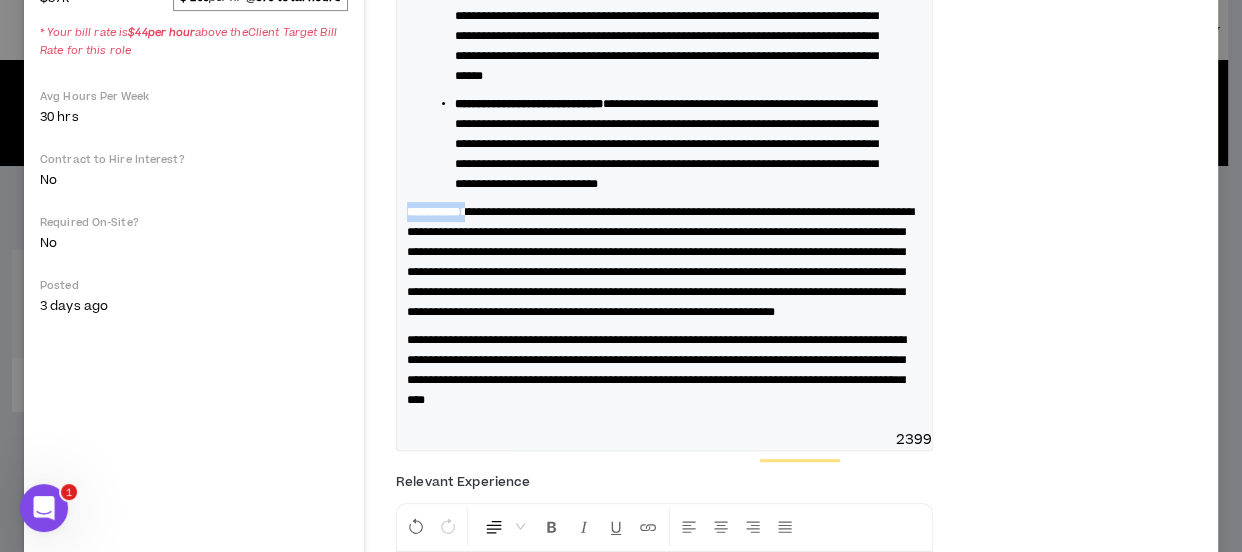 drag, startPoint x: 493, startPoint y: 329, endPoint x: 404, endPoint y: 327, distance: 89.02247 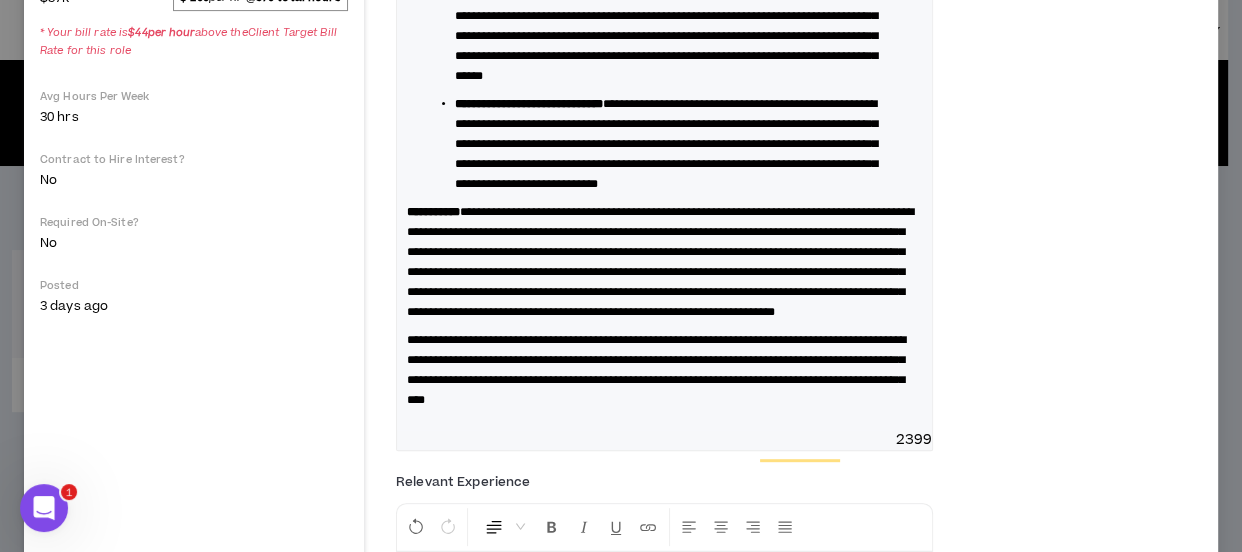 click on "**********" at bounding box center (660, 262) 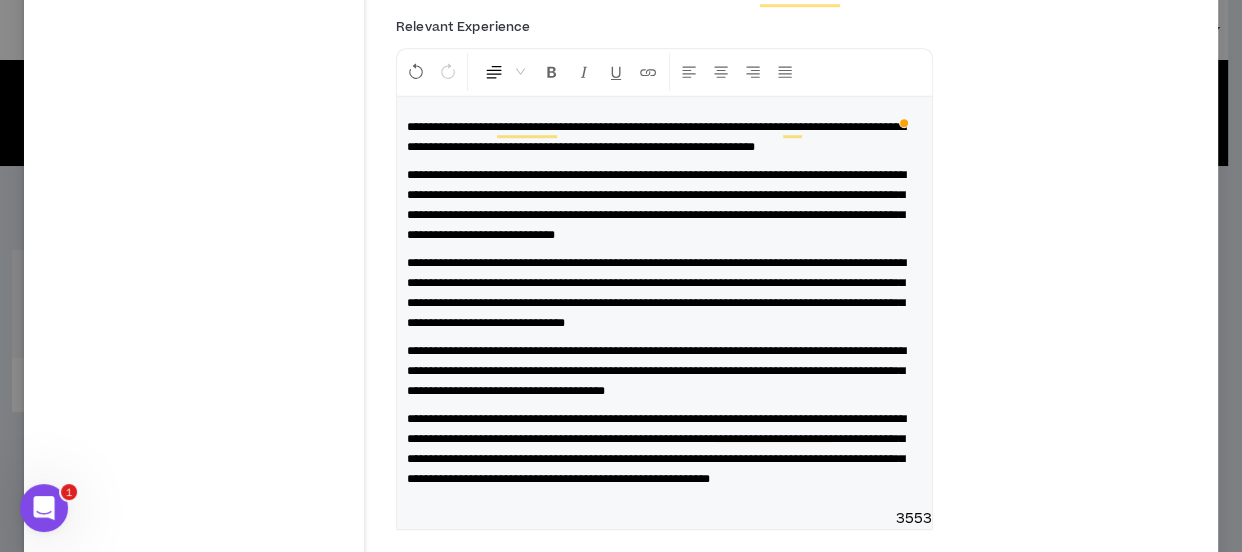 scroll, scrollTop: 1270, scrollLeft: 0, axis: vertical 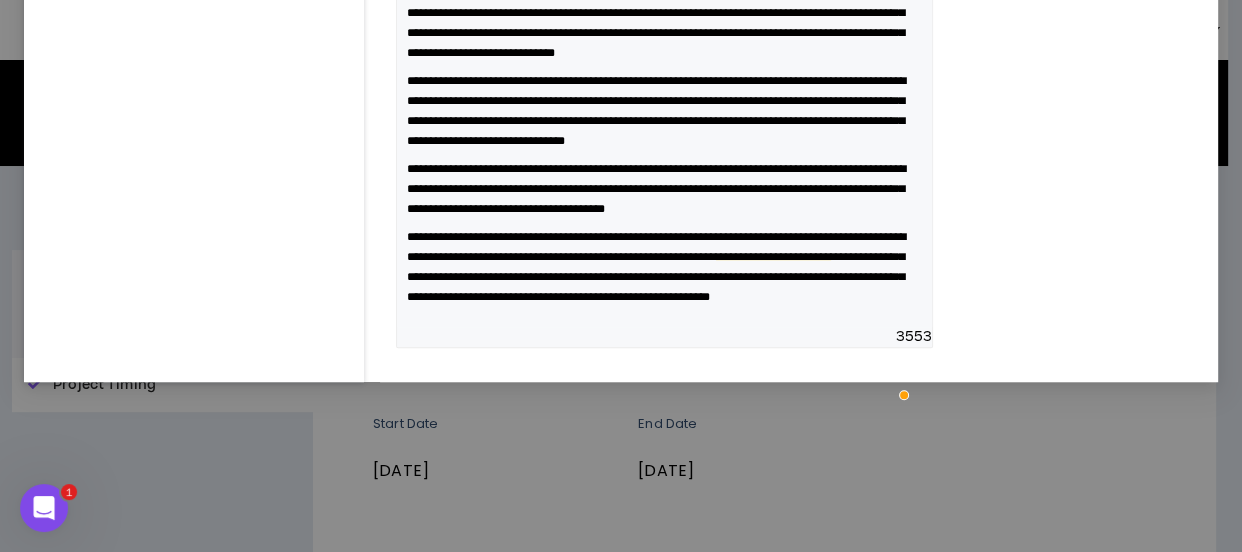 click on "**********" at bounding box center [656, -45] 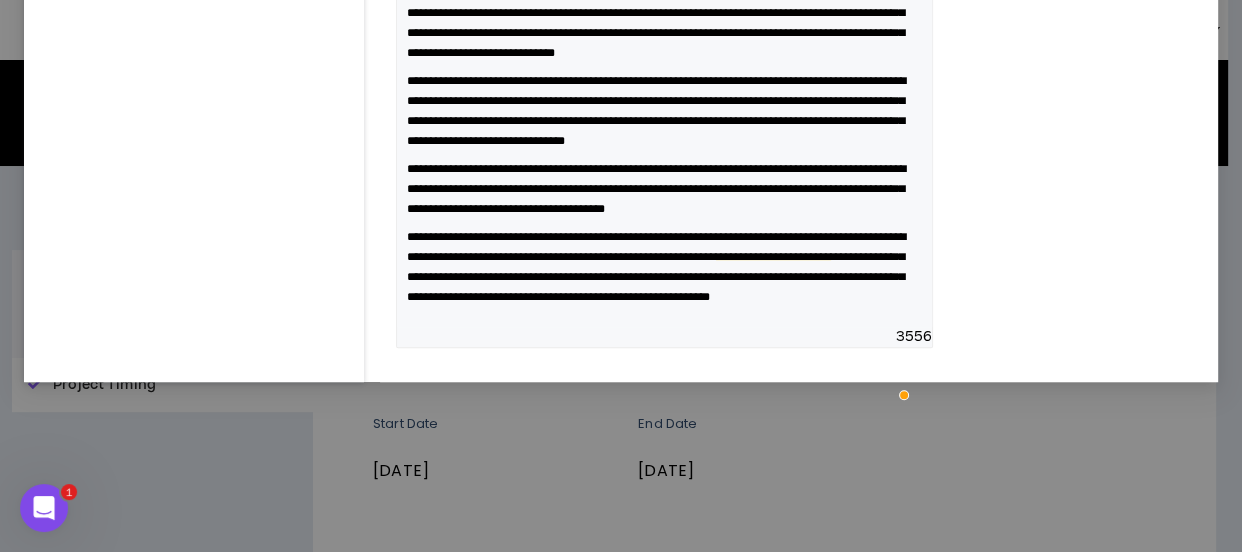 type 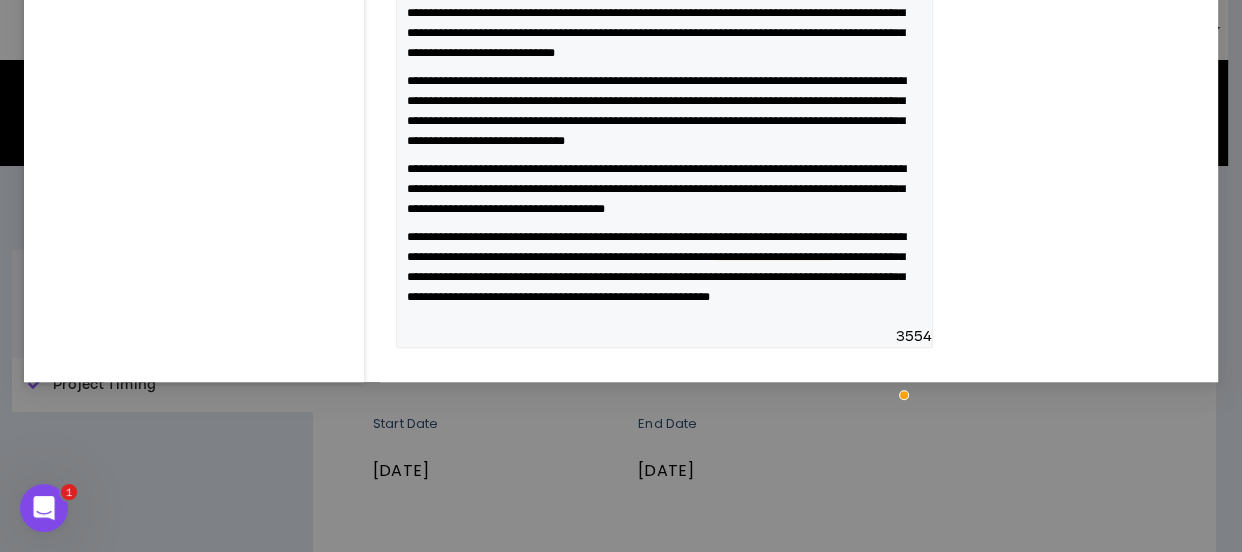 click on "**********" at bounding box center [664, 121] 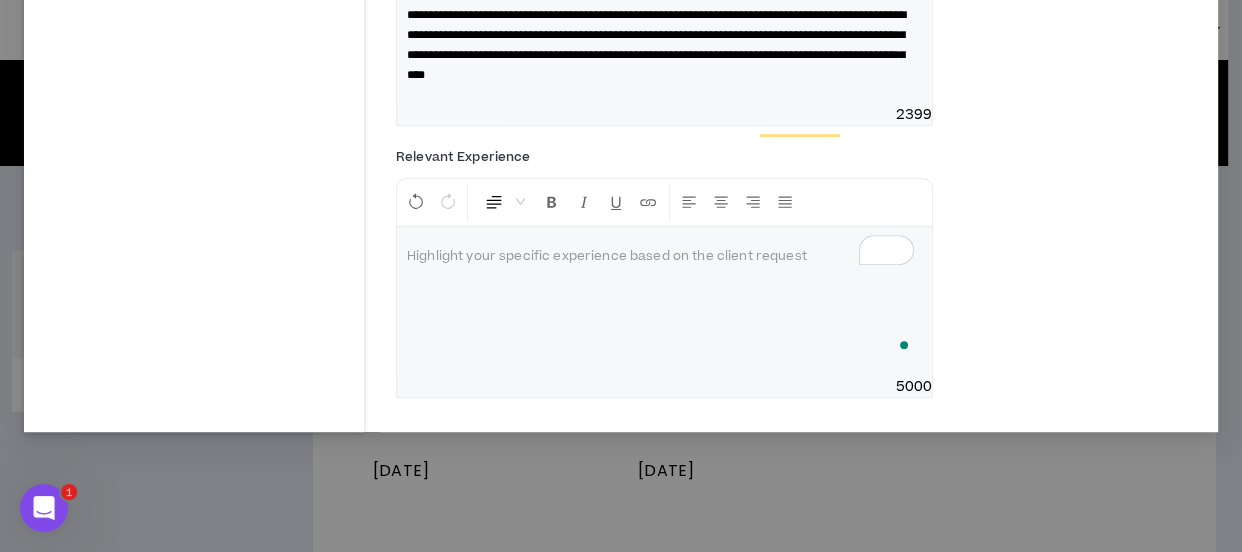 scroll, scrollTop: 1036, scrollLeft: 0, axis: vertical 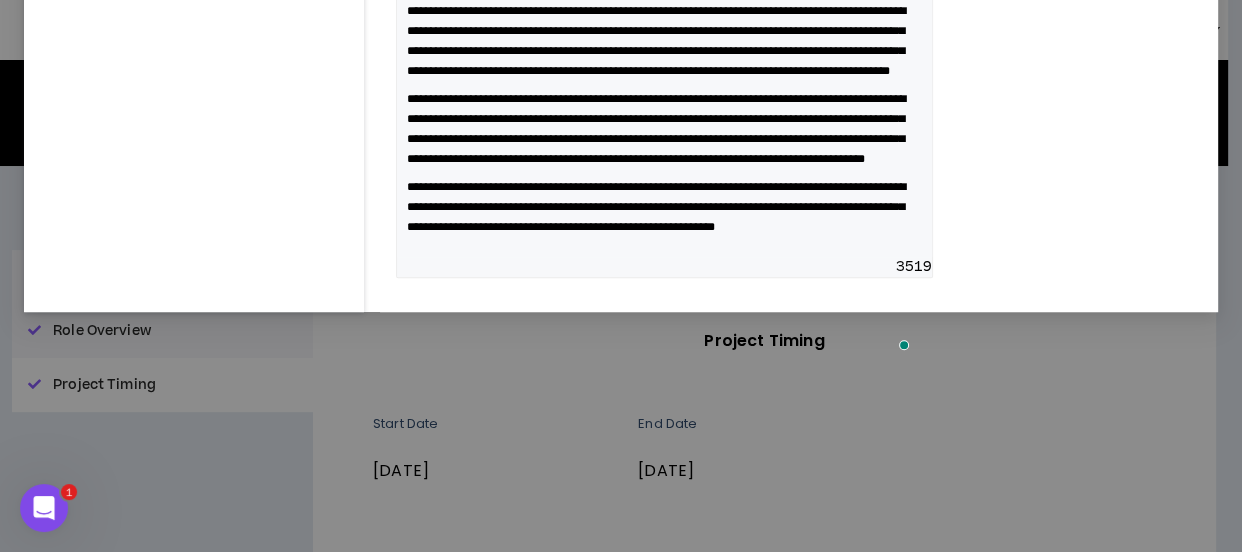 click on "**********" at bounding box center [656, 129] 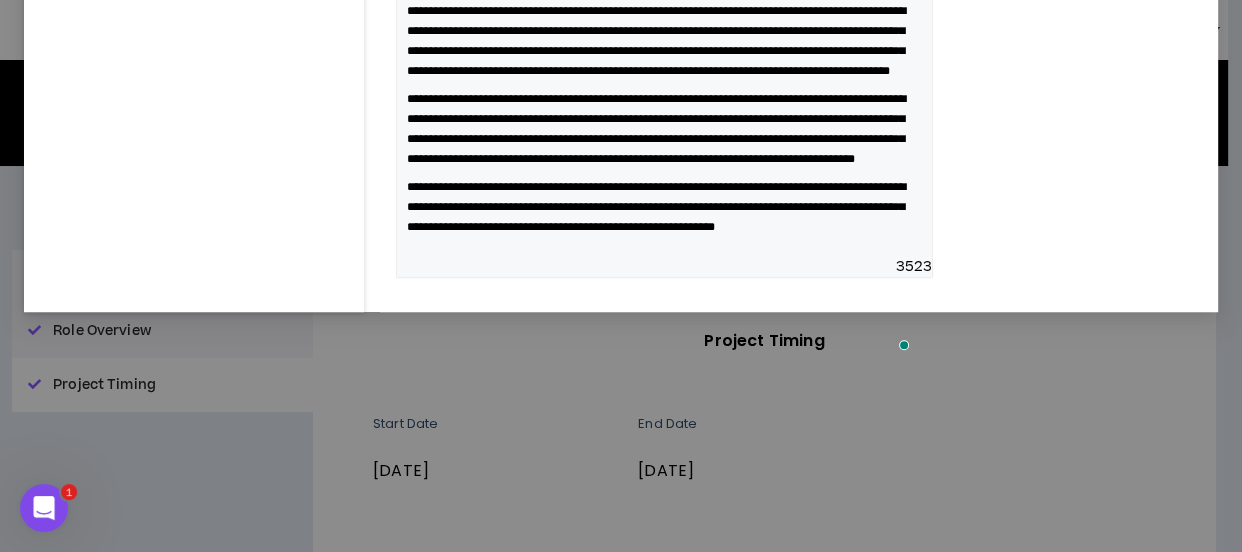 scroll, scrollTop: 1299, scrollLeft: 0, axis: vertical 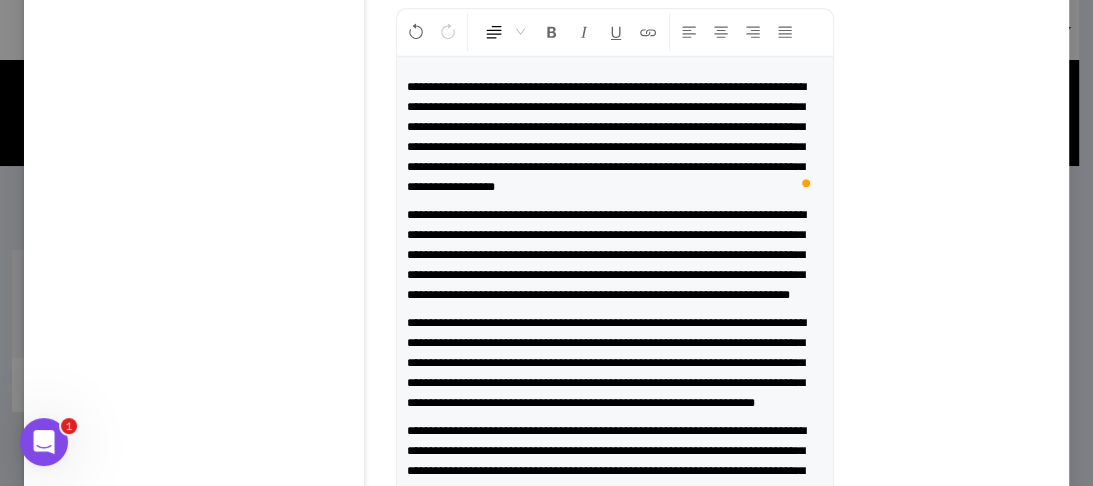 drag, startPoint x: 981, startPoint y: 16, endPoint x: 618, endPoint y: 240, distance: 426.5501 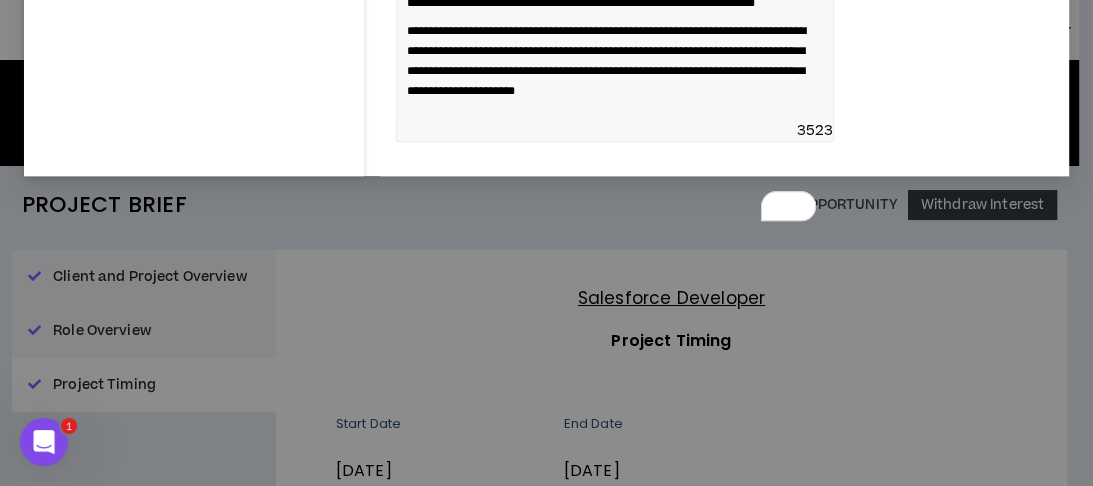 scroll, scrollTop: 1780, scrollLeft: 0, axis: vertical 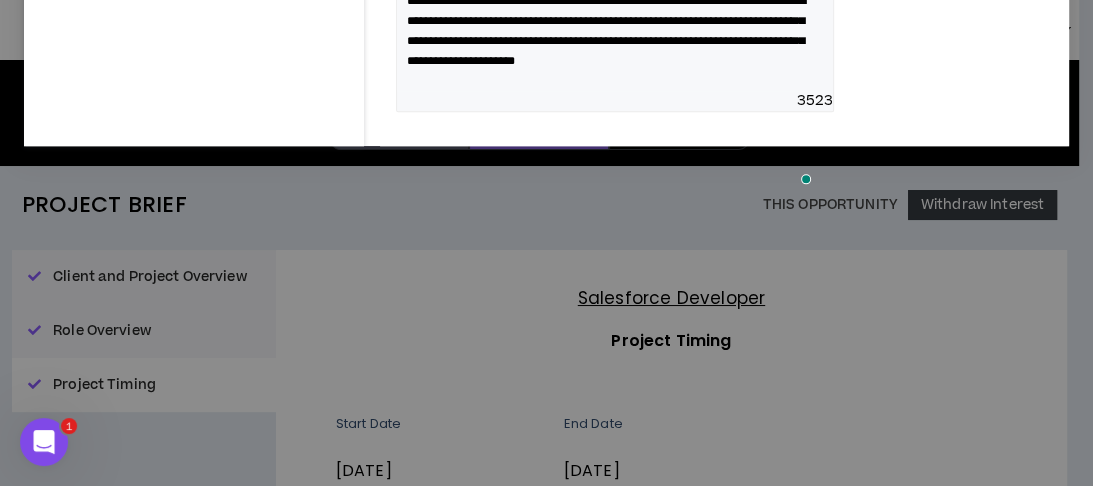 click on "**********" at bounding box center [606, 31] 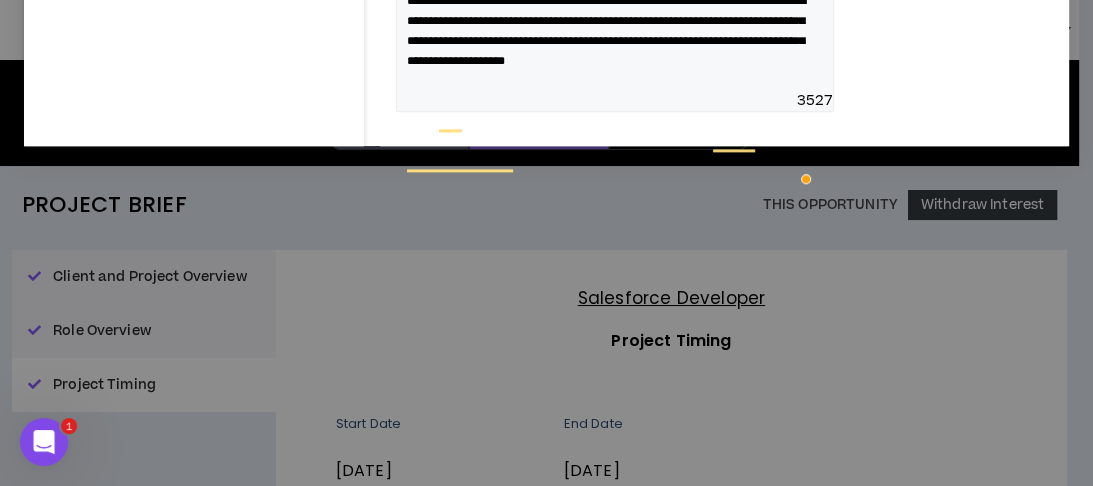 click on "**********" at bounding box center (615, -141) 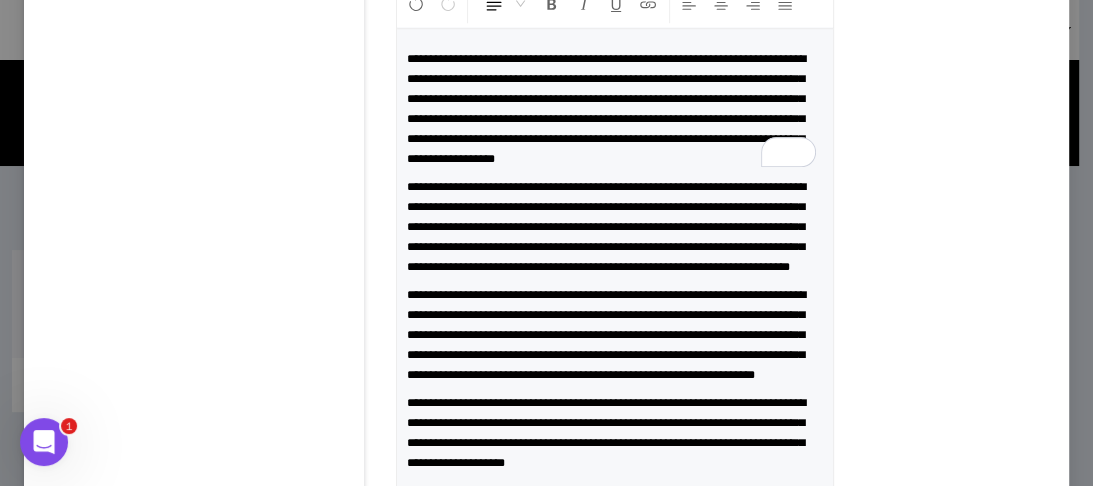 scroll, scrollTop: 1248, scrollLeft: 0, axis: vertical 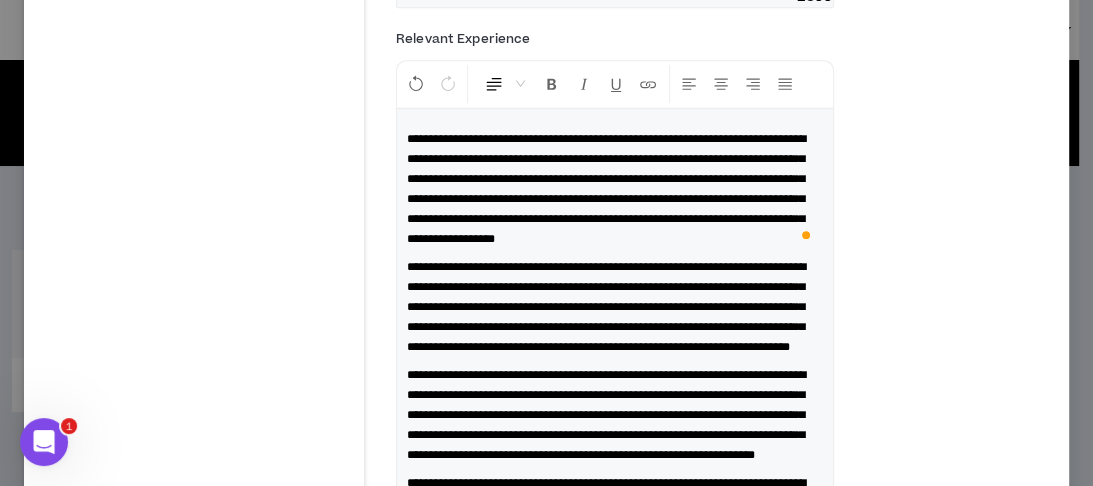 click on "**********" at bounding box center (606, -73) 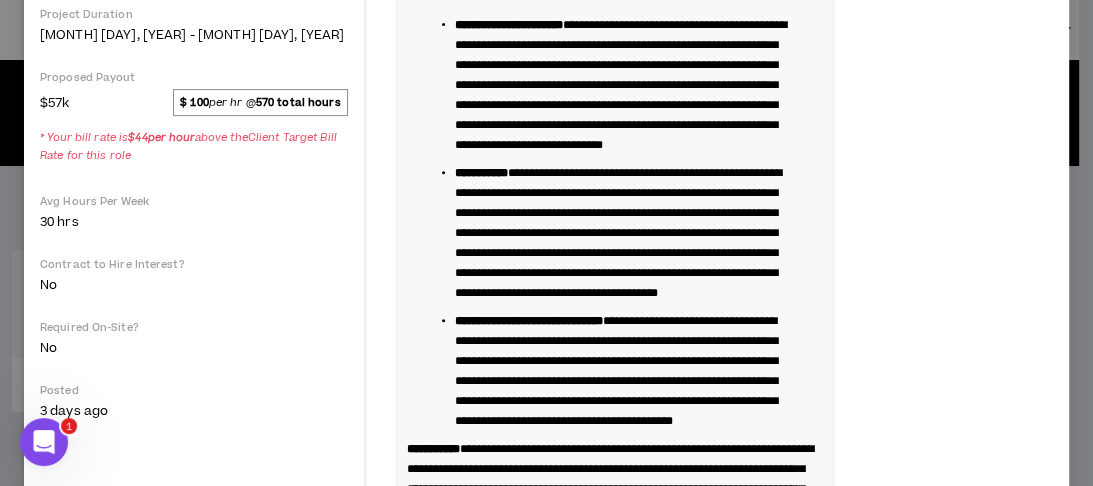 scroll, scrollTop: 448, scrollLeft: 0, axis: vertical 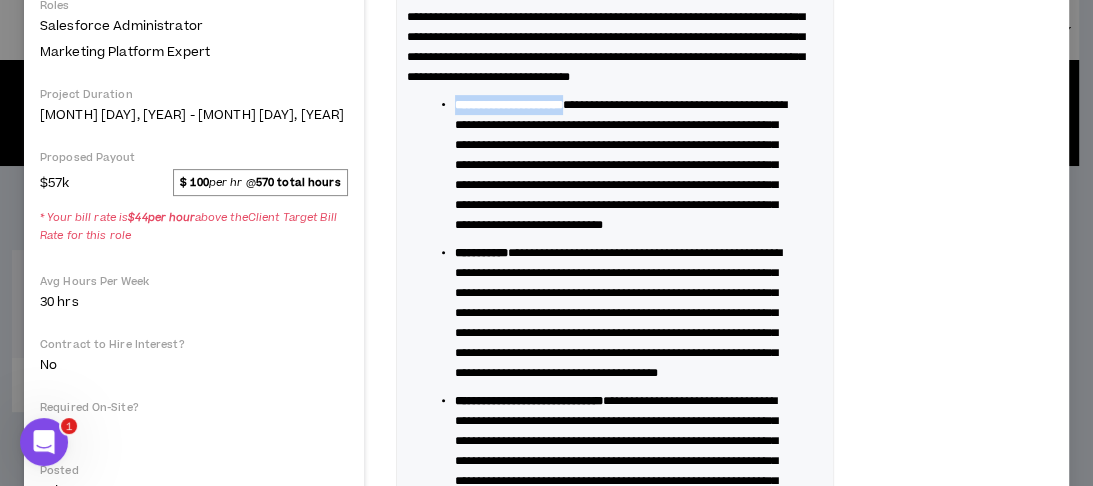 drag, startPoint x: 586, startPoint y: 140, endPoint x: 458, endPoint y: 144, distance: 128.06248 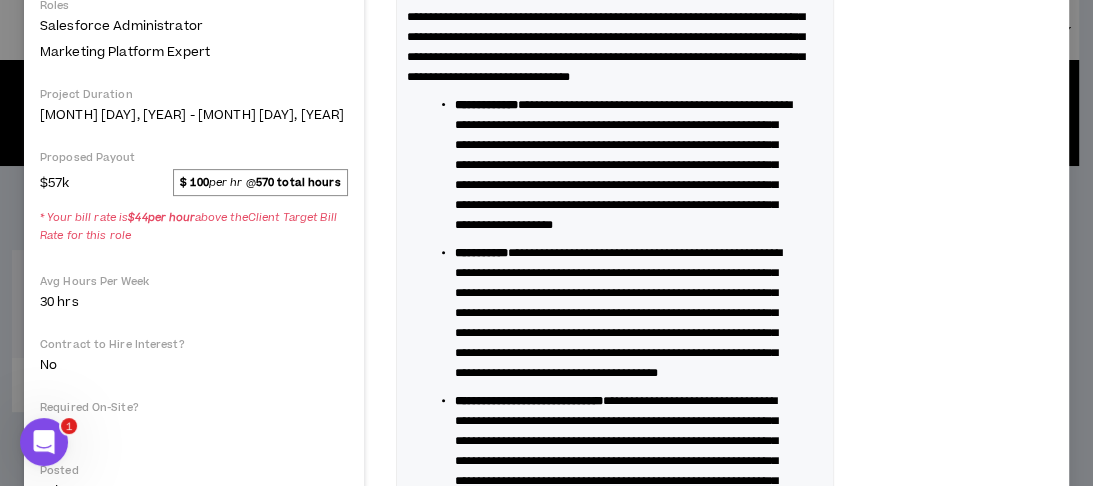 click on "**********" at bounding box center (623, 165) 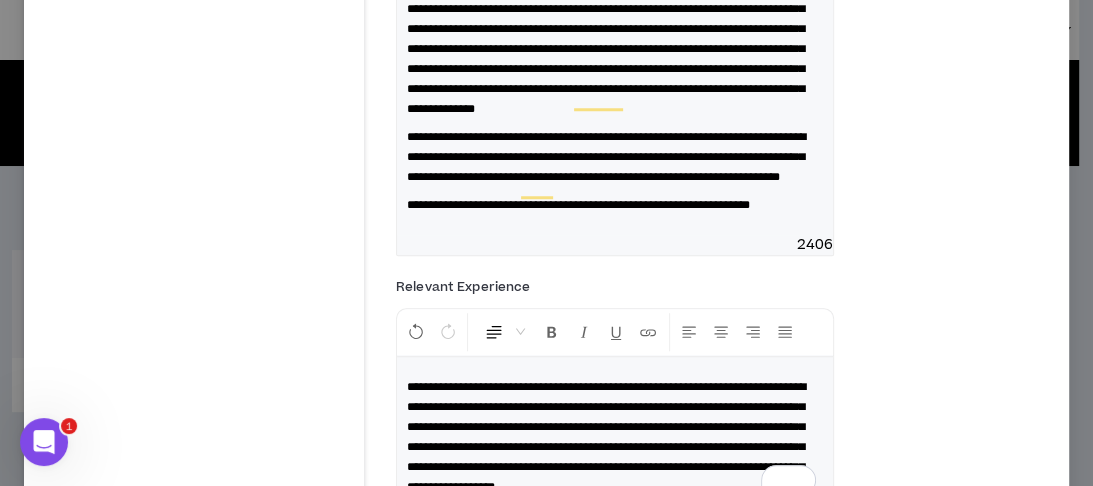 scroll, scrollTop: 1088, scrollLeft: 0, axis: vertical 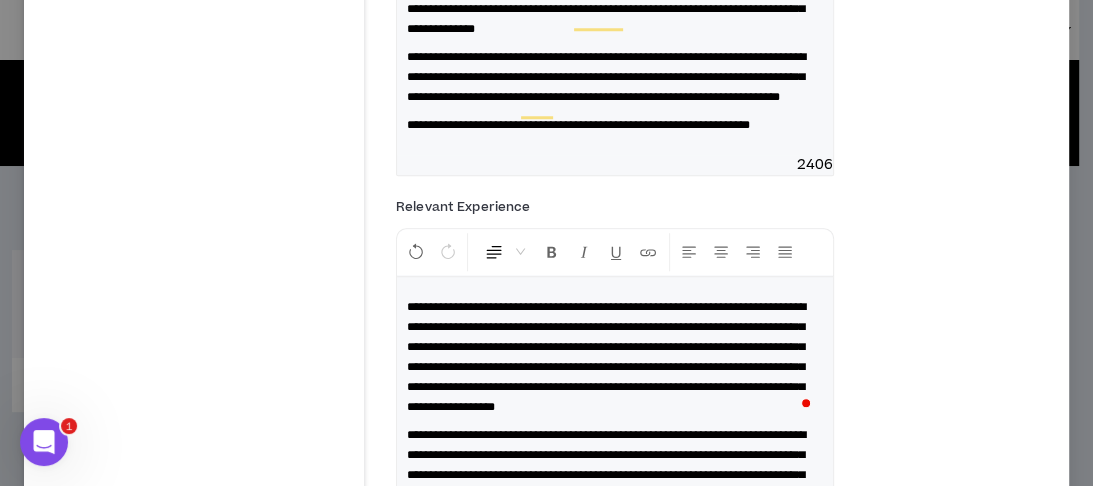 click on "**********" at bounding box center [606, 77] 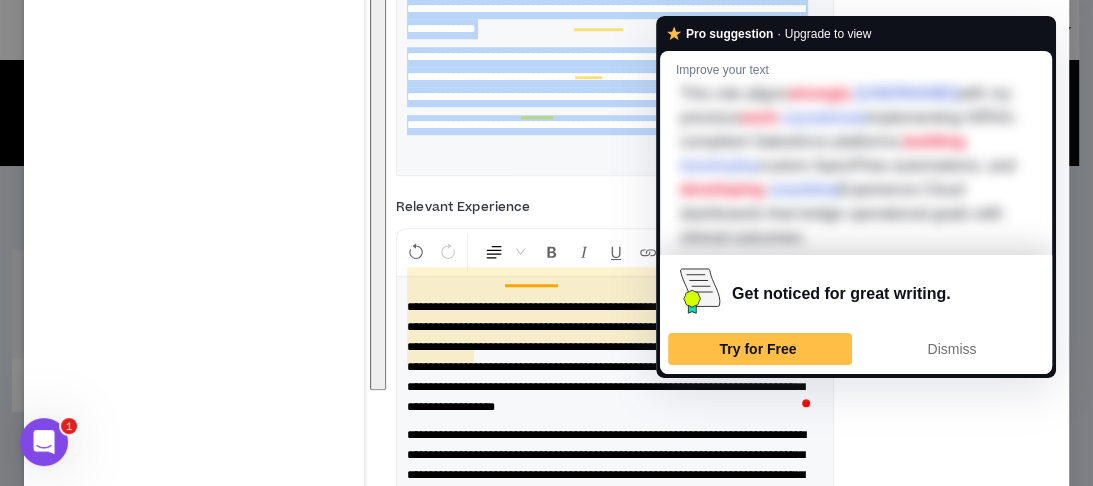 copy on "**********" 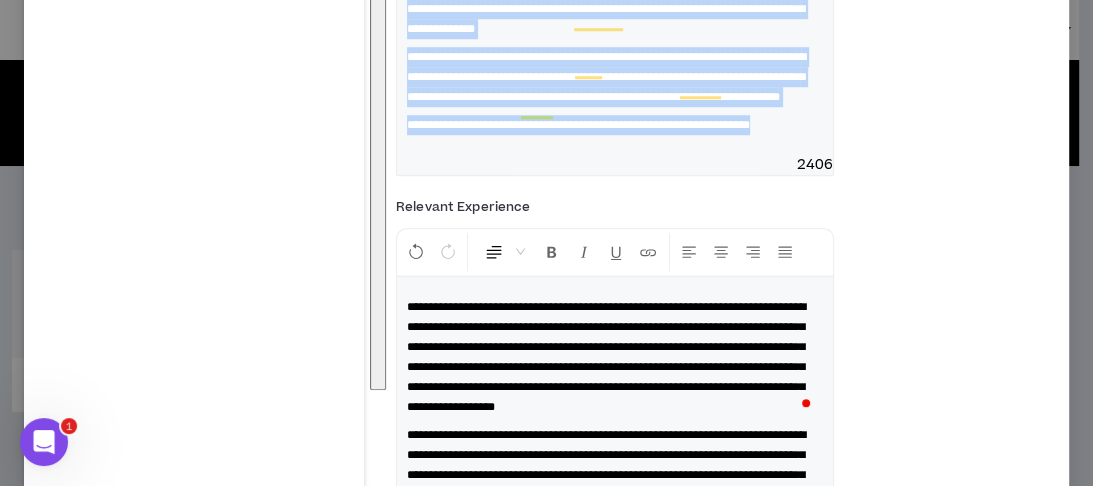 click on "**********" at bounding box center [610, -41] 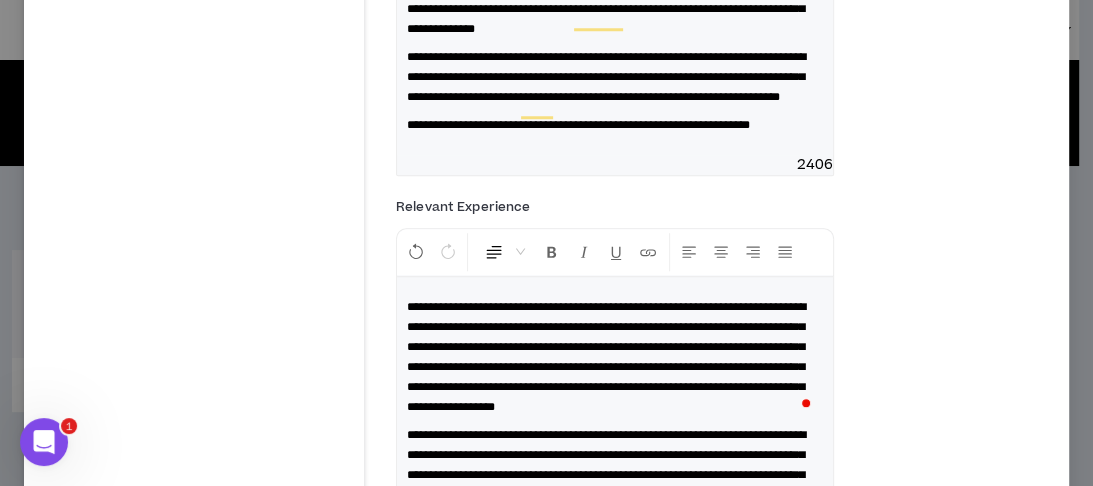 click on "**********" at bounding box center [615, -283] 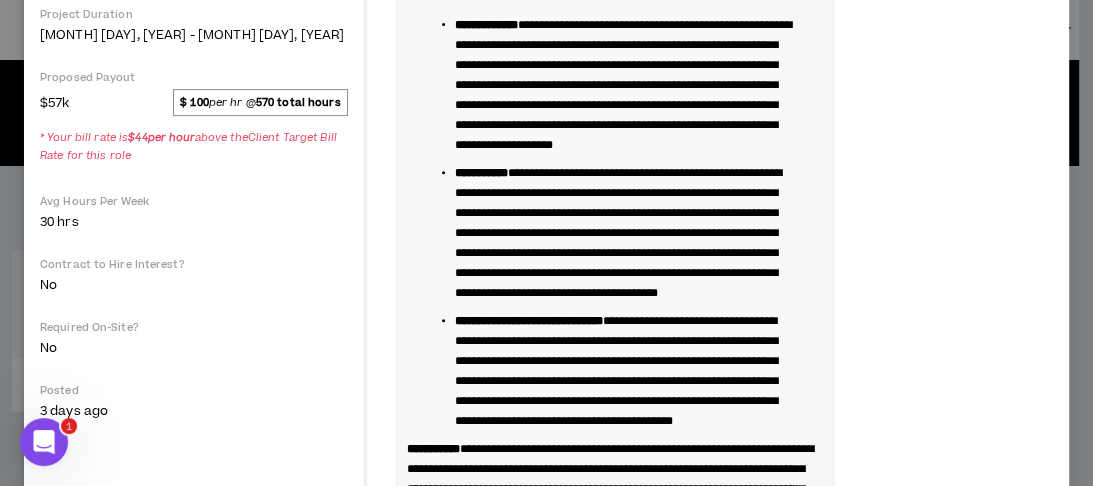 scroll, scrollTop: 288, scrollLeft: 0, axis: vertical 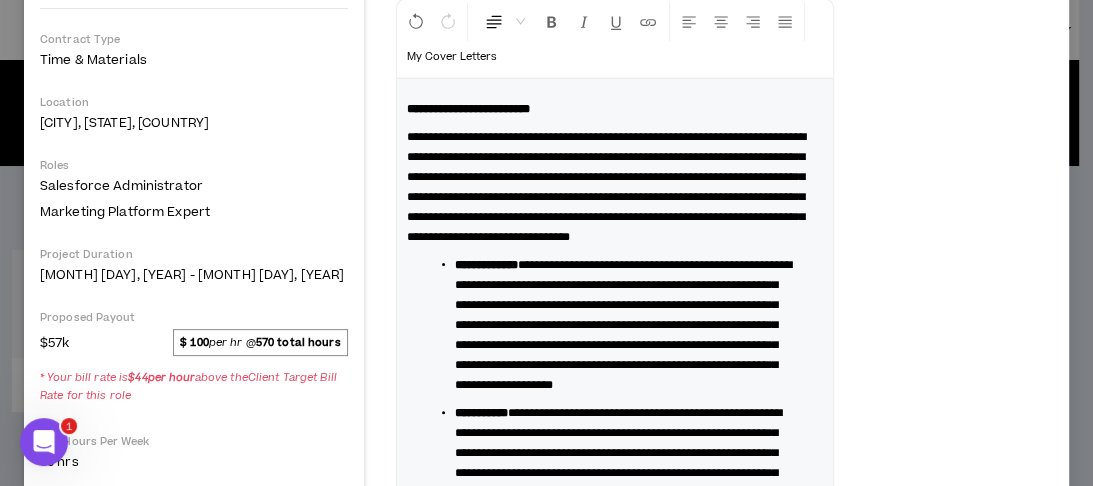click on "**********" at bounding box center (606, 187) 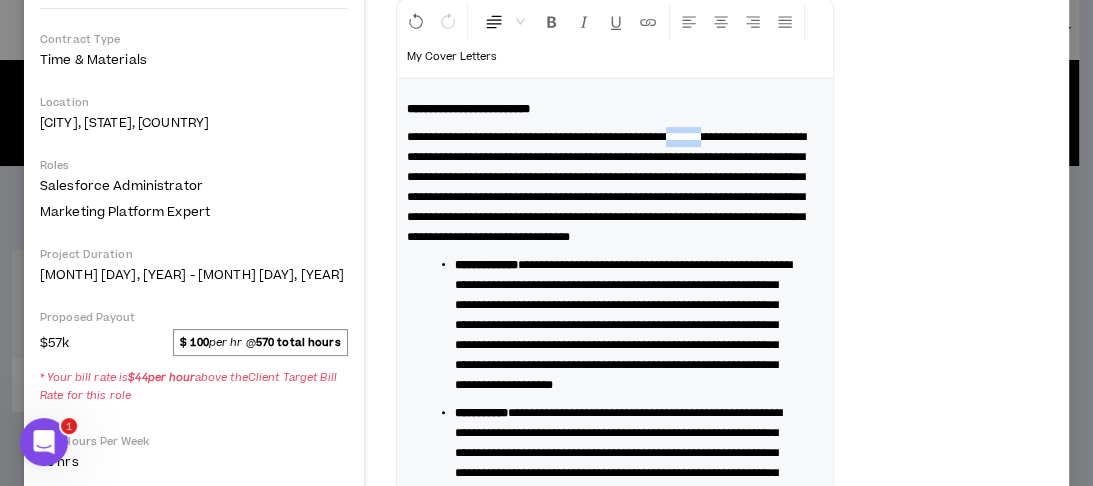 click on "**********" at bounding box center (606, 187) 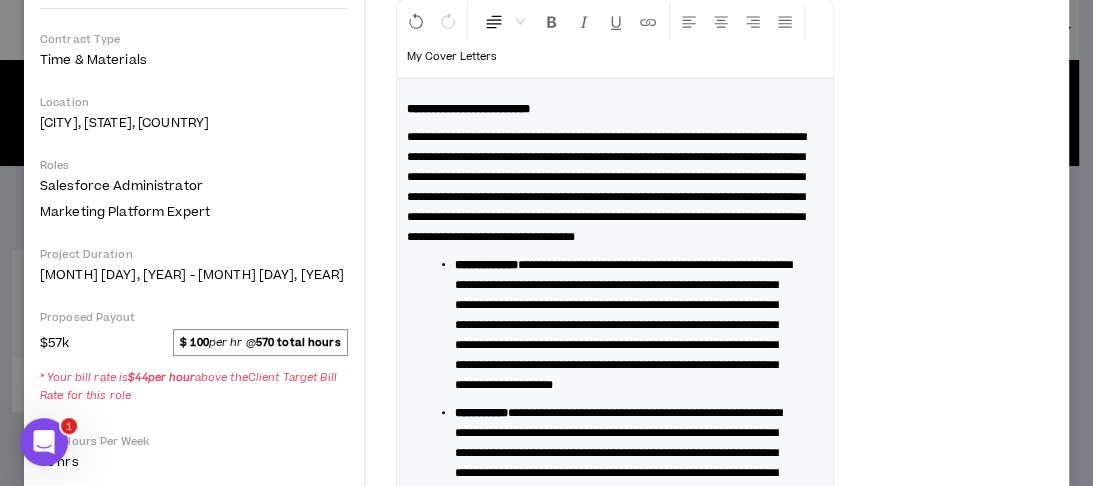 click on "**********" at bounding box center [615, 187] 